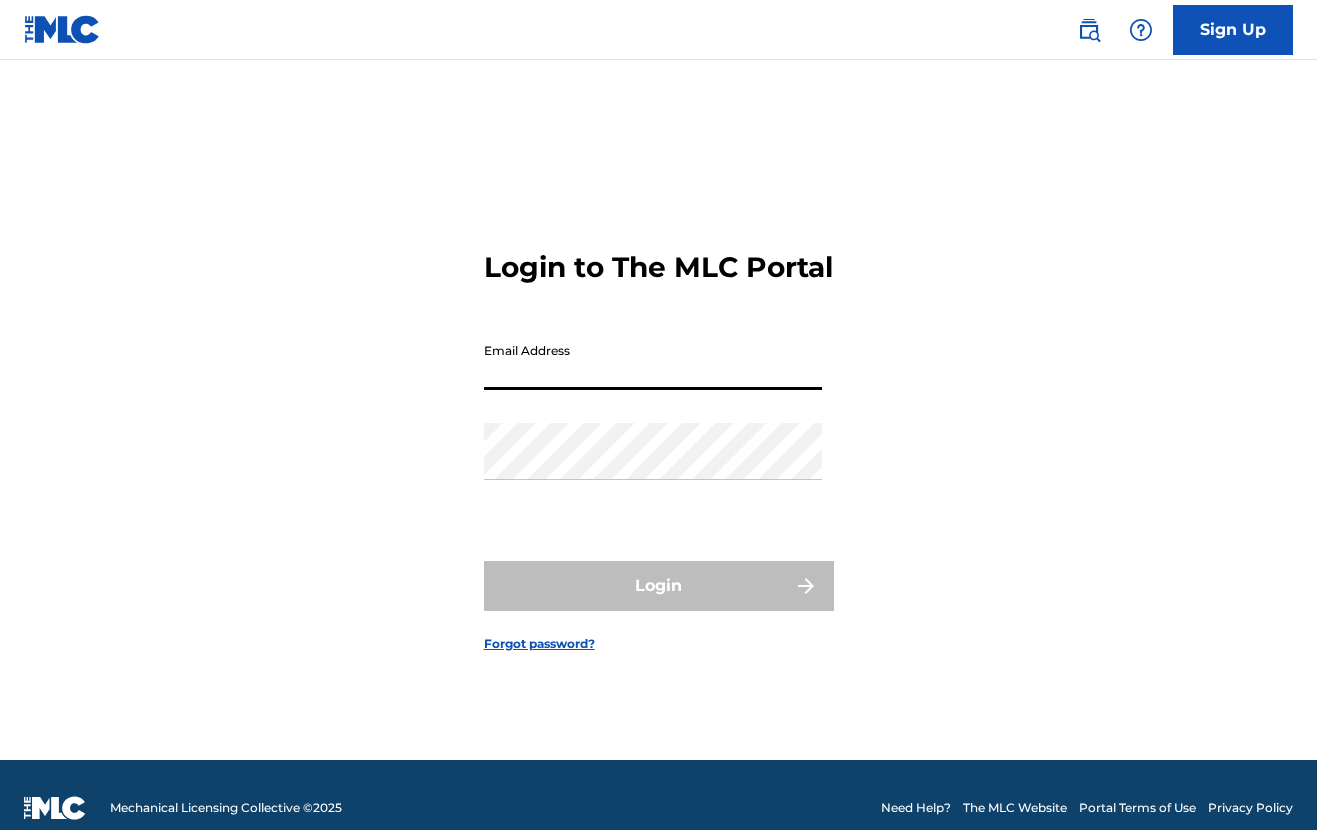 scroll, scrollTop: 0, scrollLeft: 0, axis: both 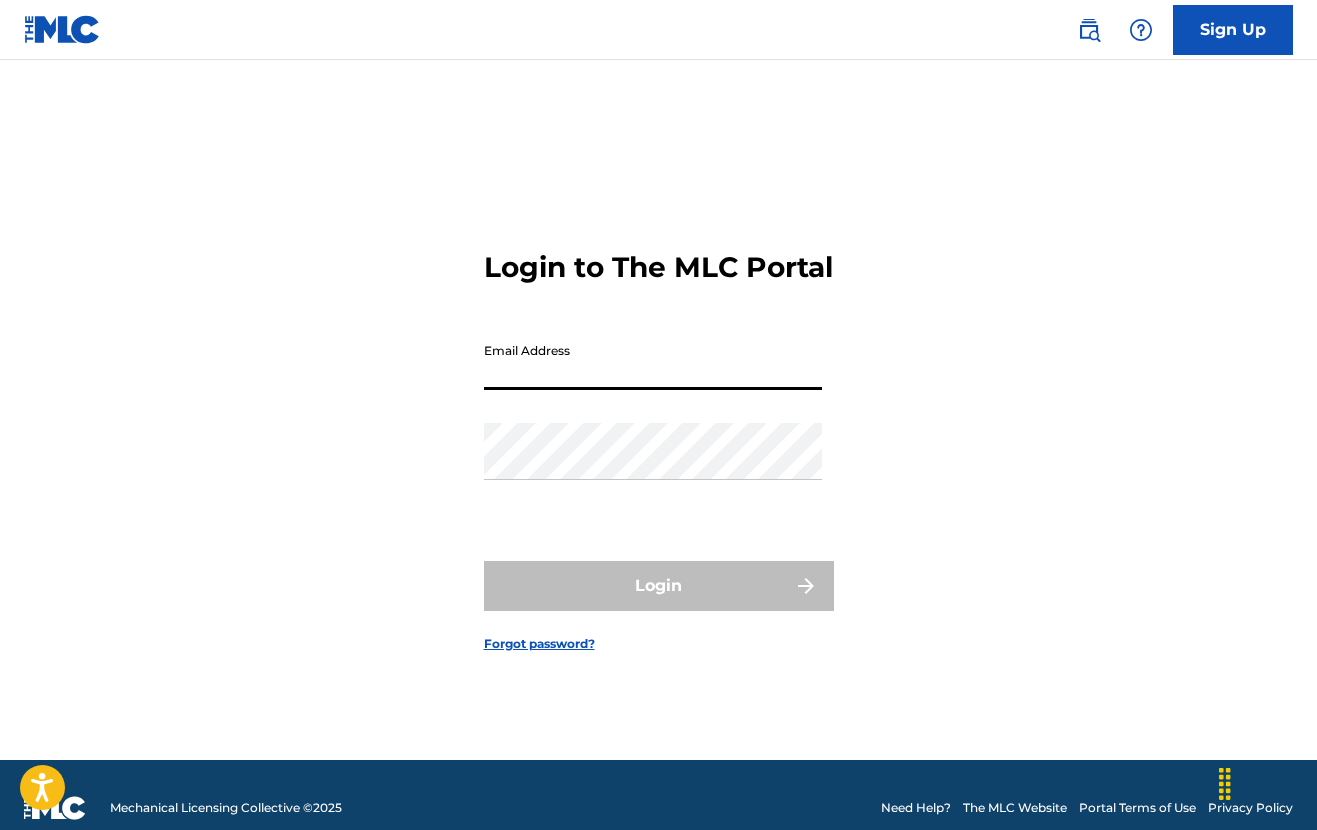 type on "[EMAIL]" 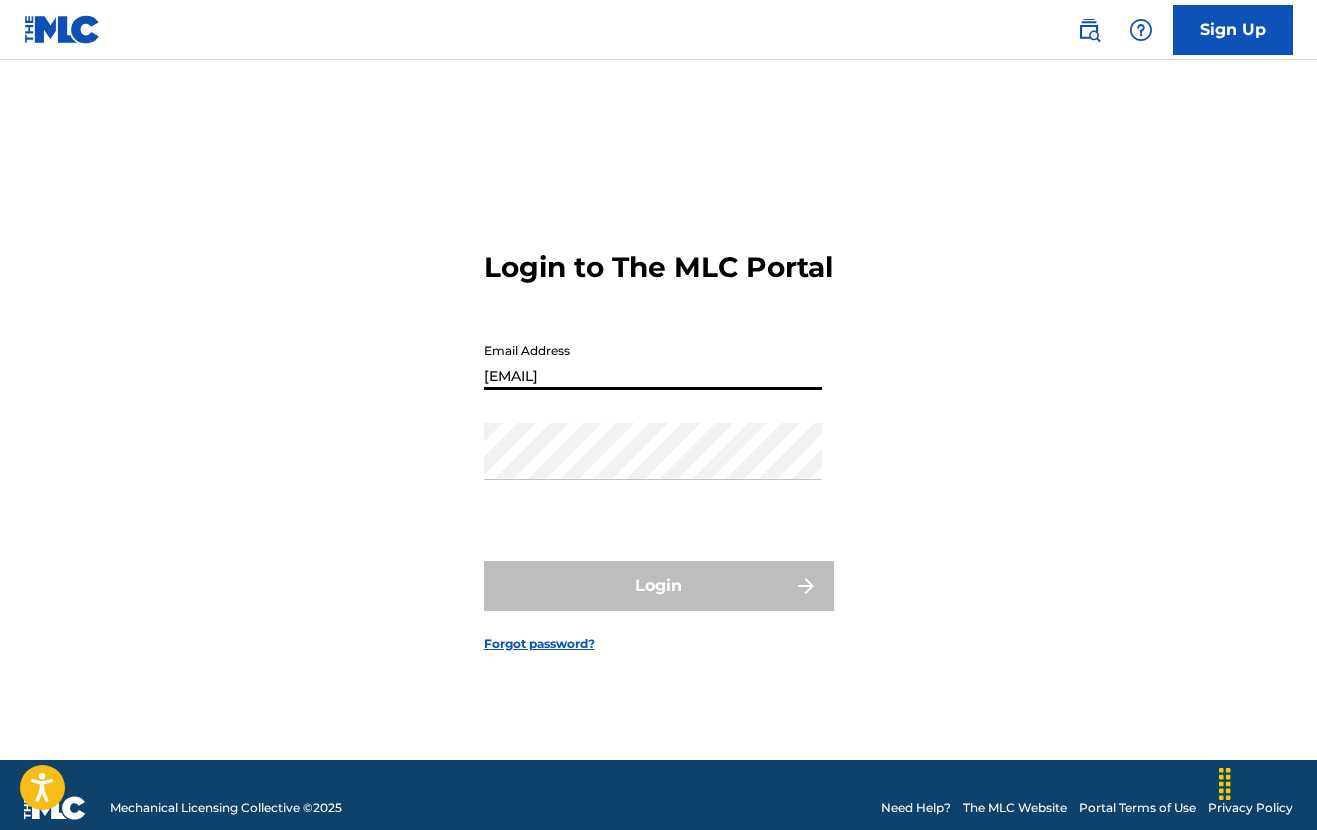click on "Login" at bounding box center (659, 586) 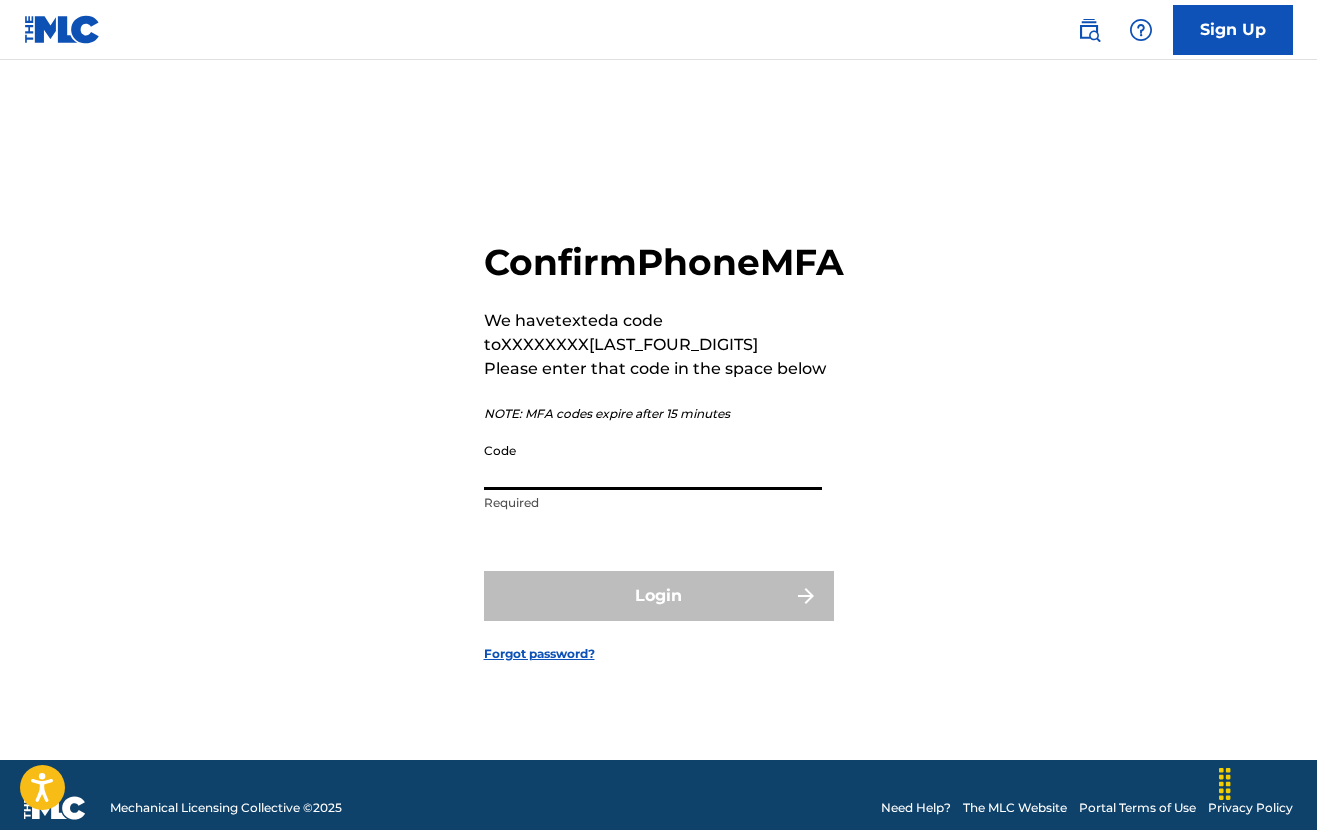 click on "Code" at bounding box center (653, 461) 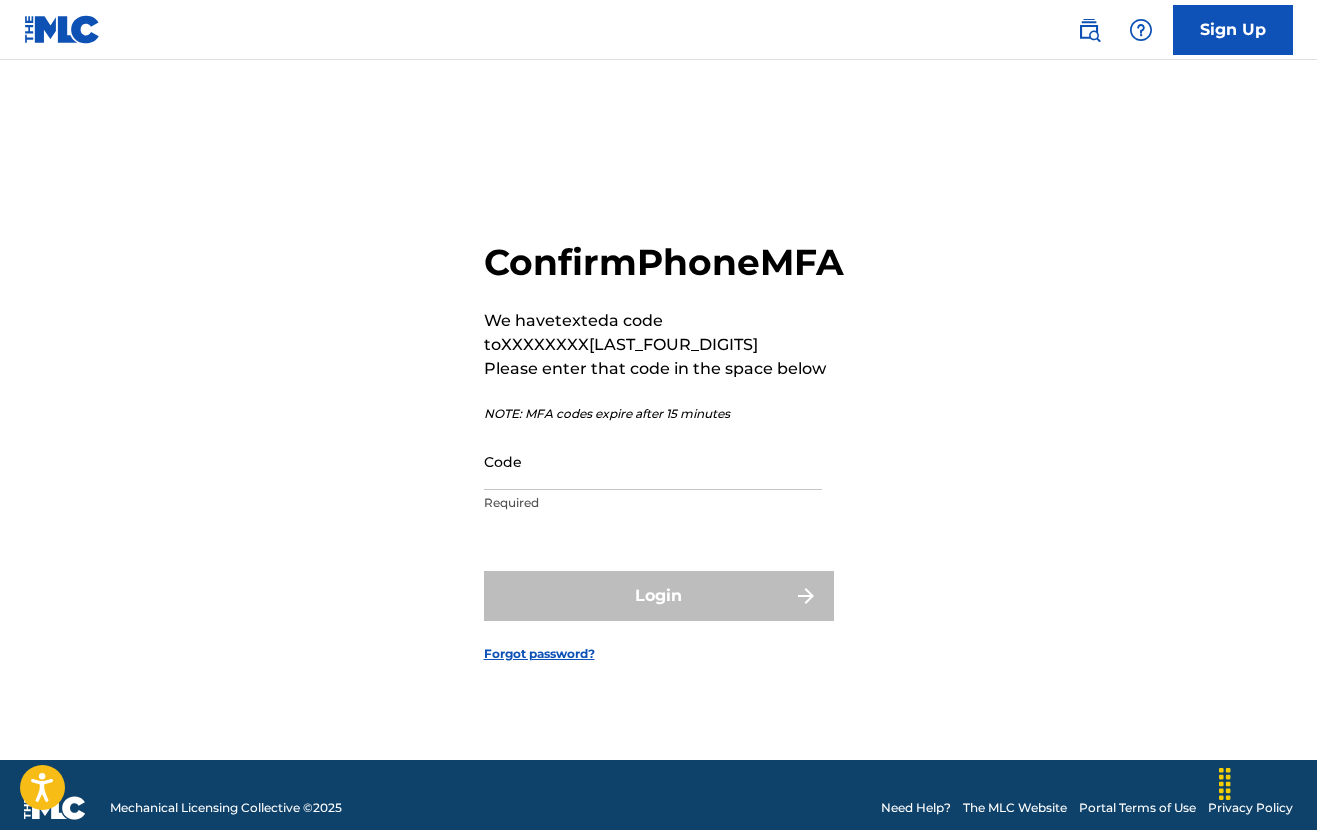 click on "Code" at bounding box center (653, 461) 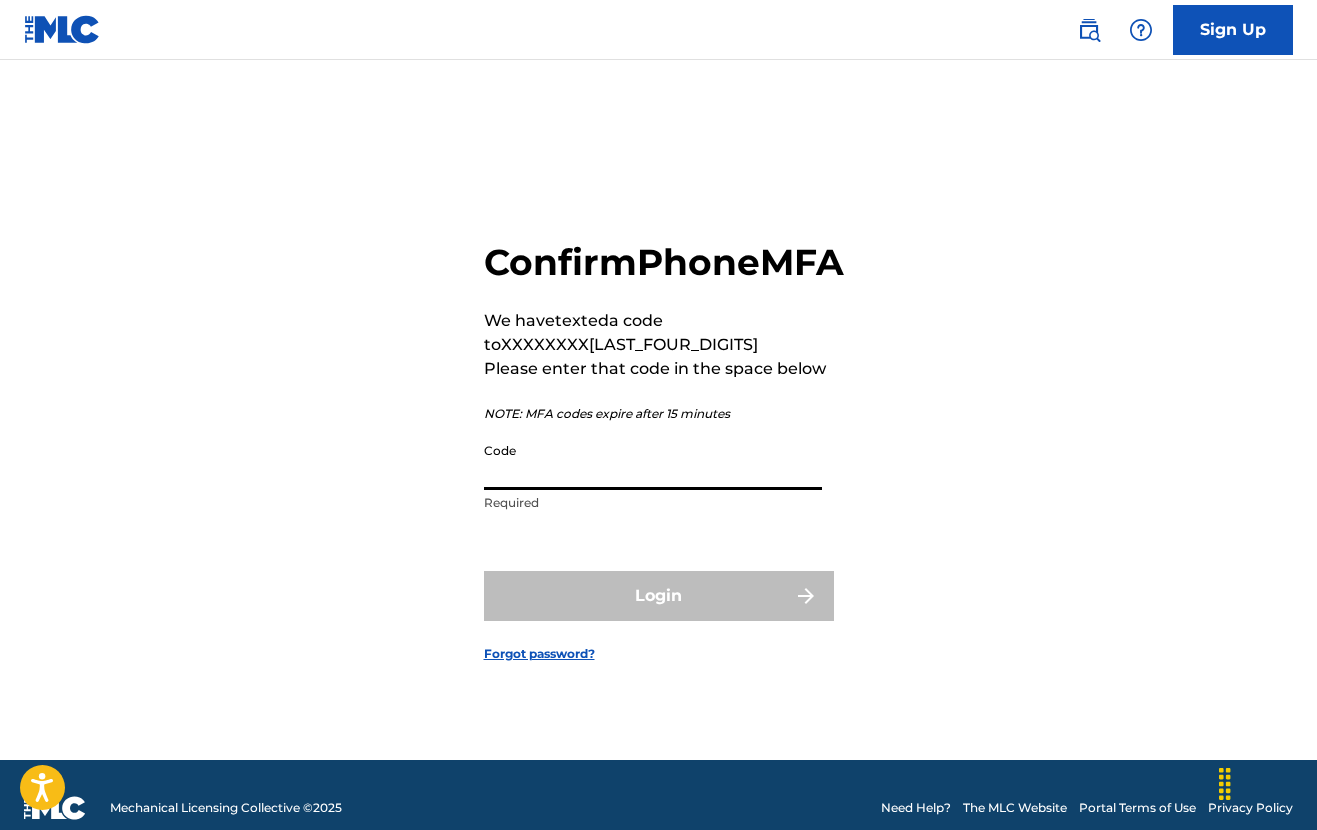 click on "confirm  phone   mfa we have  texted   a code to  XXXXXXXX[LAST_FOUR_DIGITS] please enter that code in the space below note: mfa codes expire after 15 minutes code required login forgot password?" at bounding box center (658, 435) 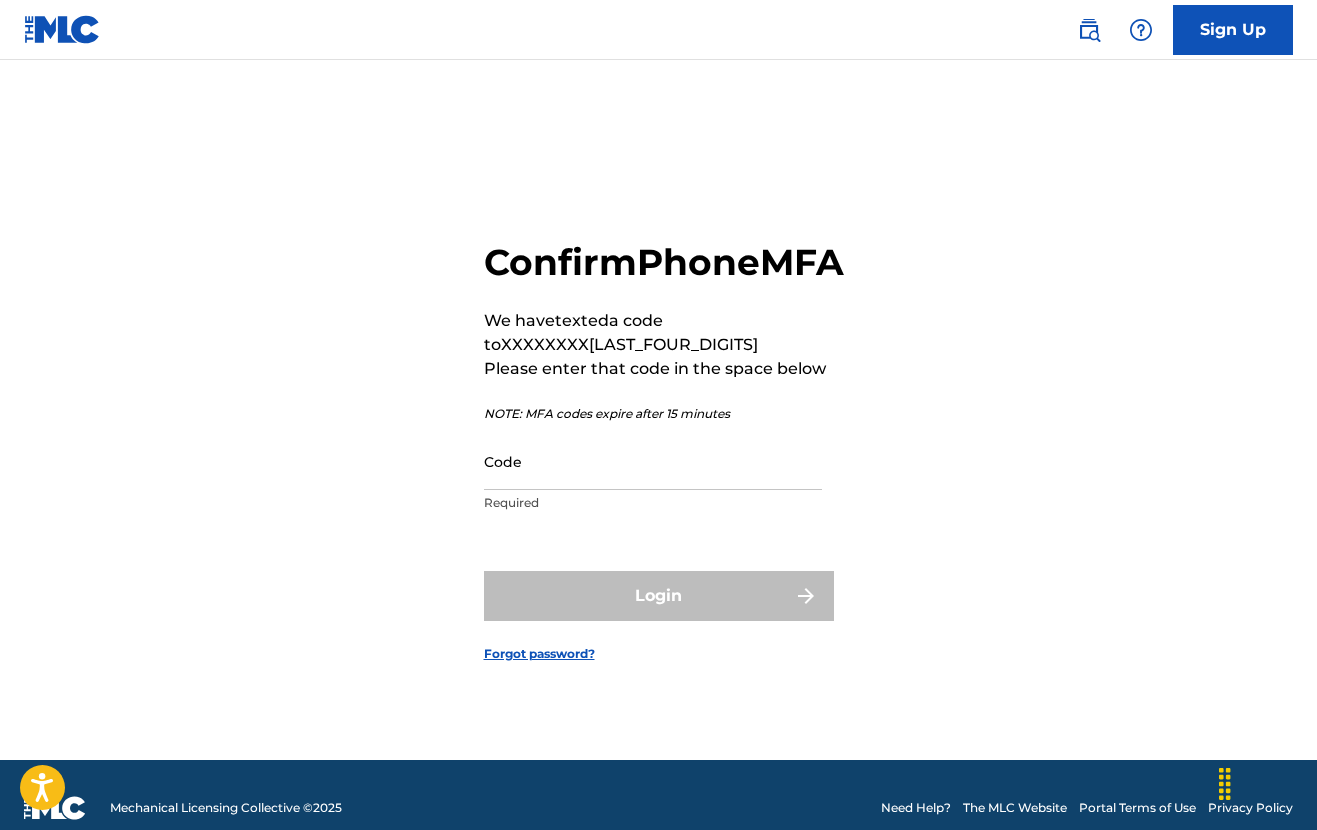 click on "Code" at bounding box center (653, 461) 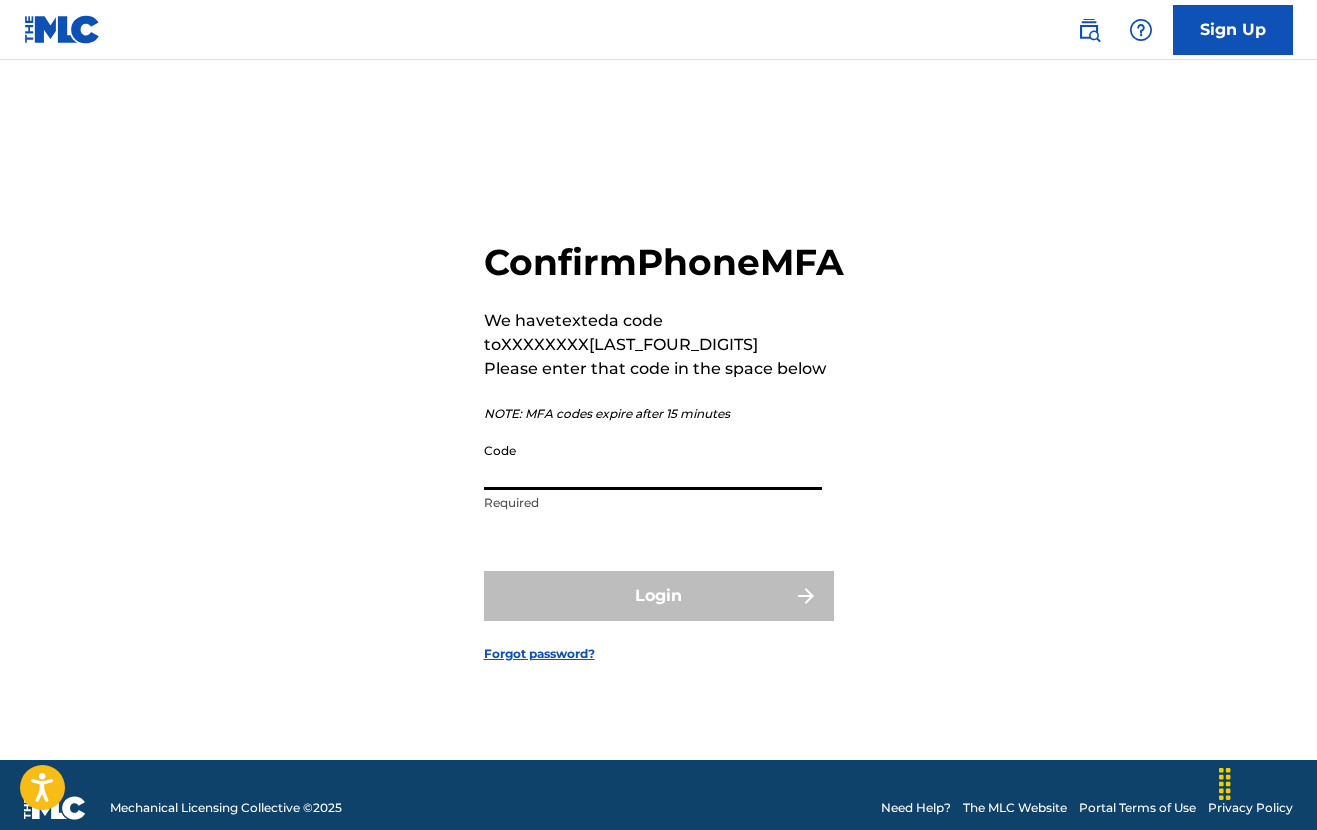 click on "confirm  phone   mfa we have  texted   a code to  XXXXXXXX[LAST_FOUR_DIGITS] please enter that code in the space below note: mfa codes expire after 15 minutes code required login forgot password?" at bounding box center [658, 435] 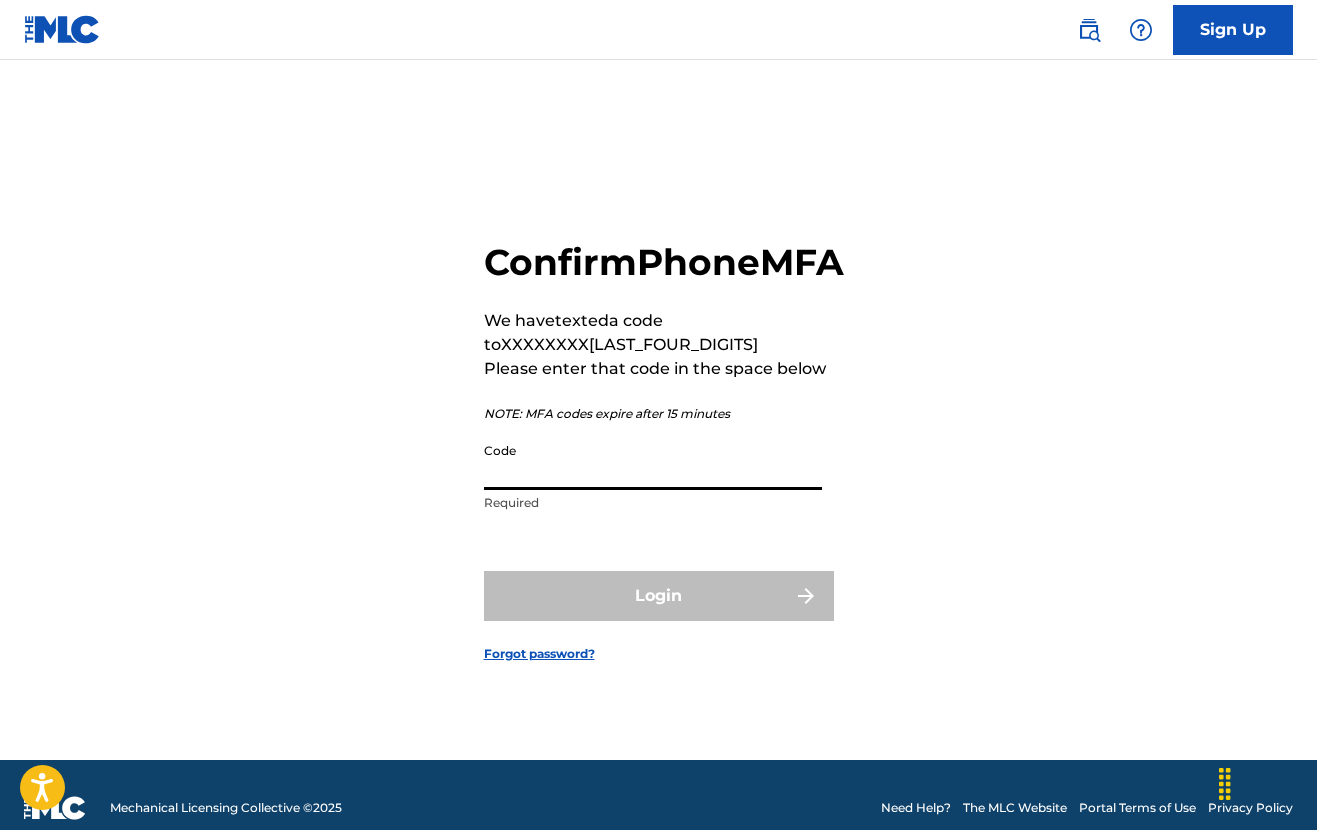 click on "Code" at bounding box center [653, 461] 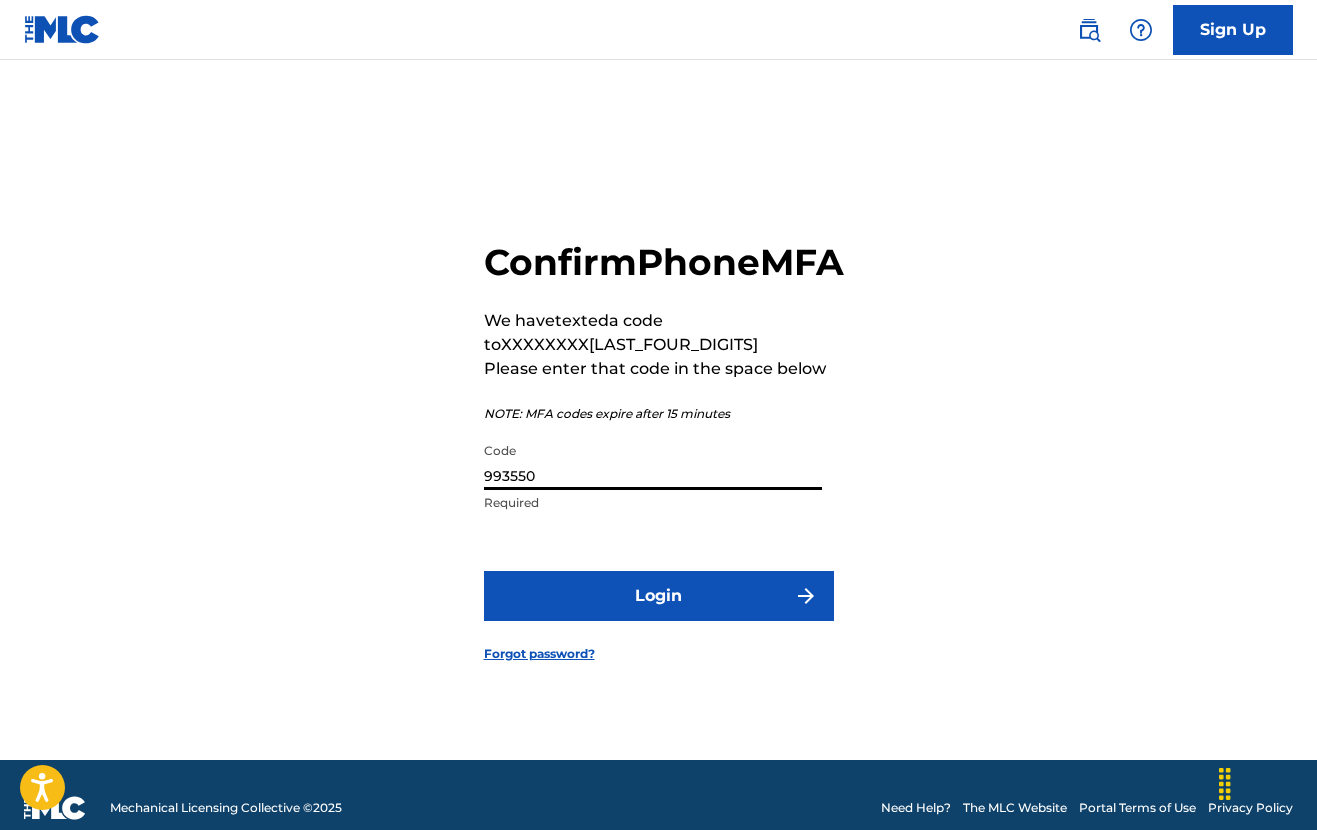 type on "993550" 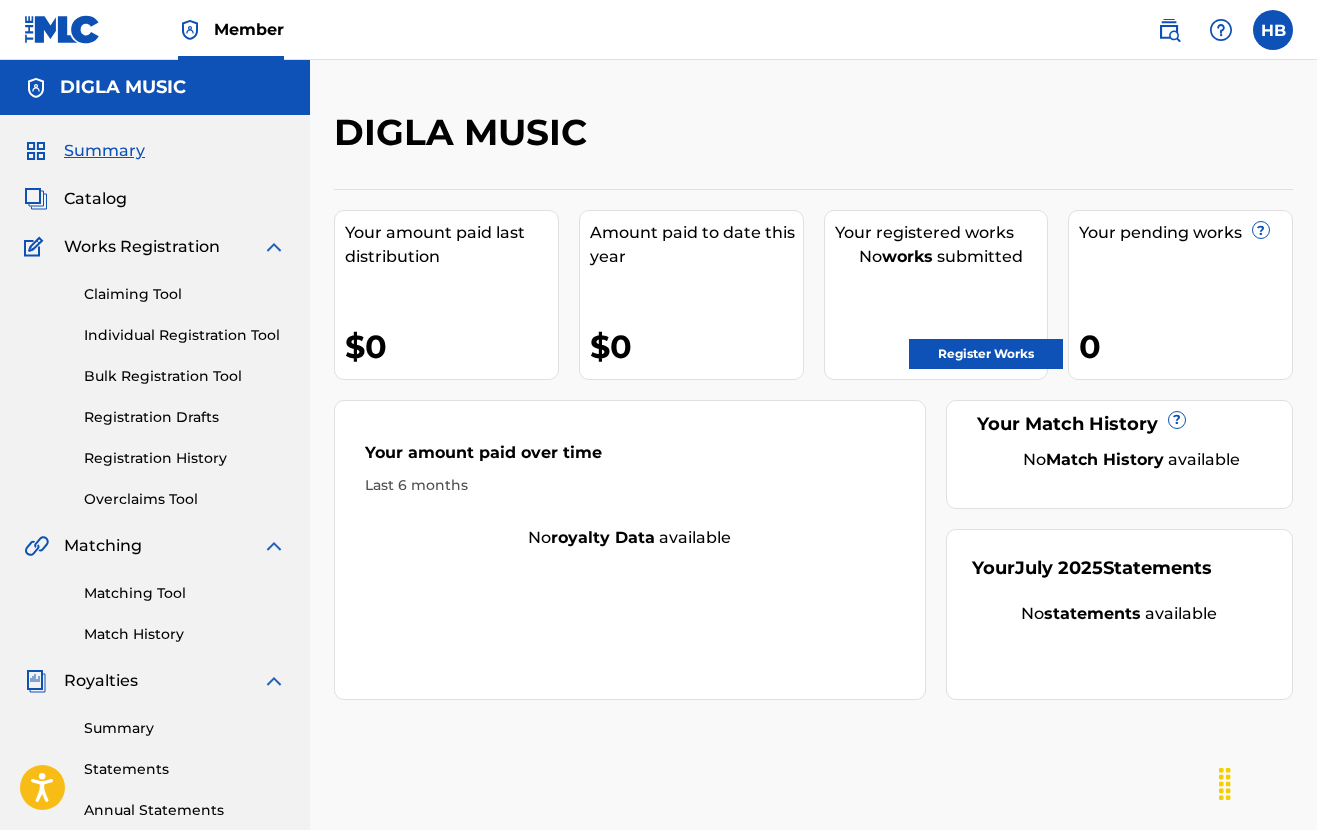 scroll, scrollTop: 0, scrollLeft: 0, axis: both 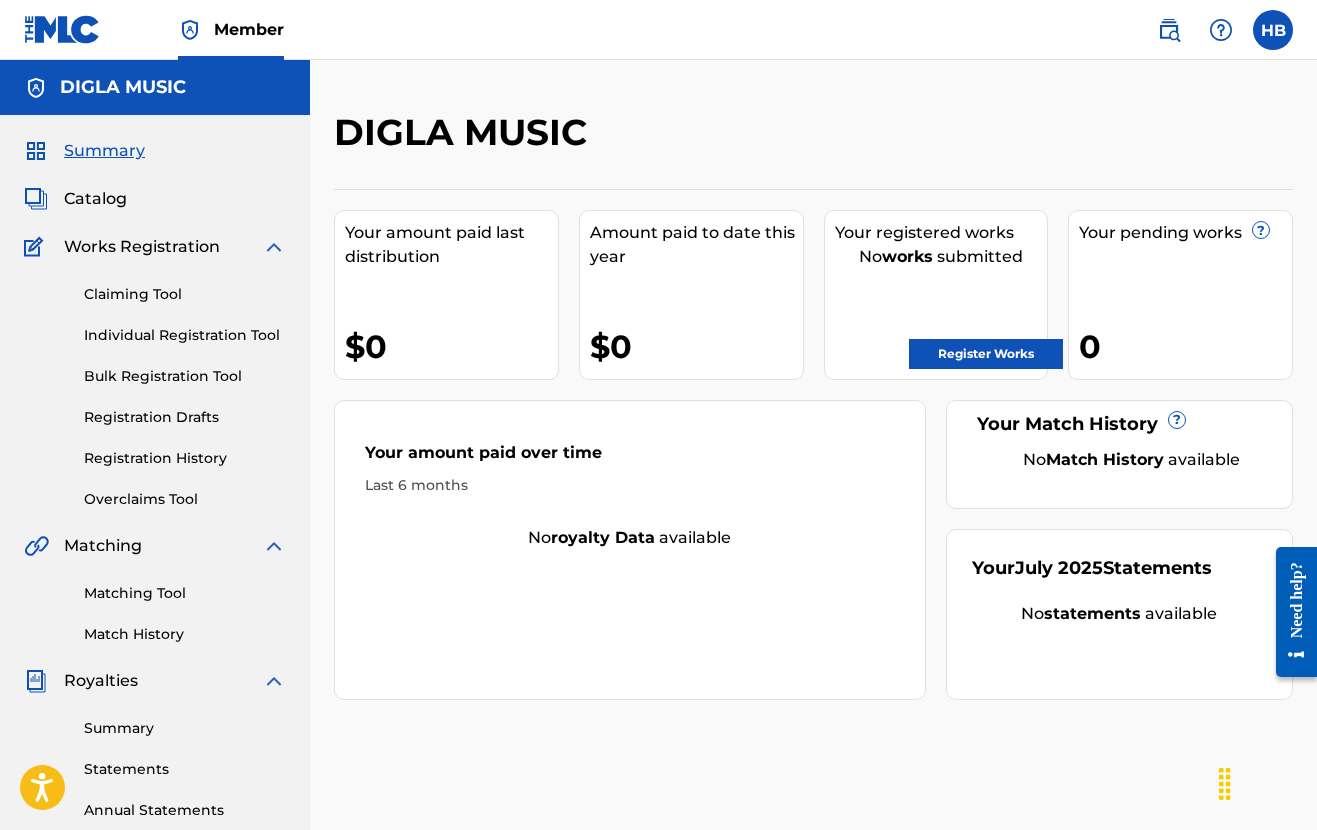 click on "Registration History" at bounding box center (185, 458) 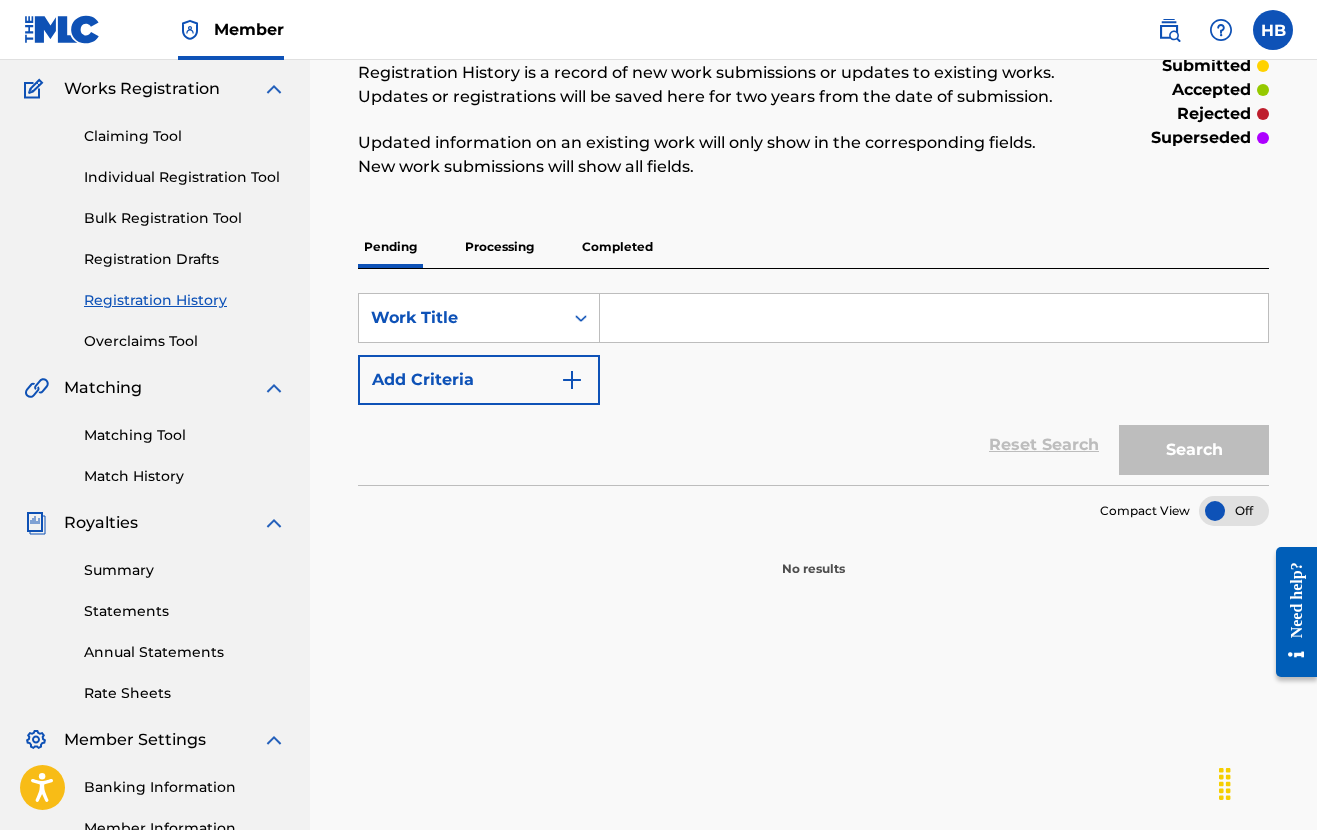 scroll, scrollTop: 203, scrollLeft: 0, axis: vertical 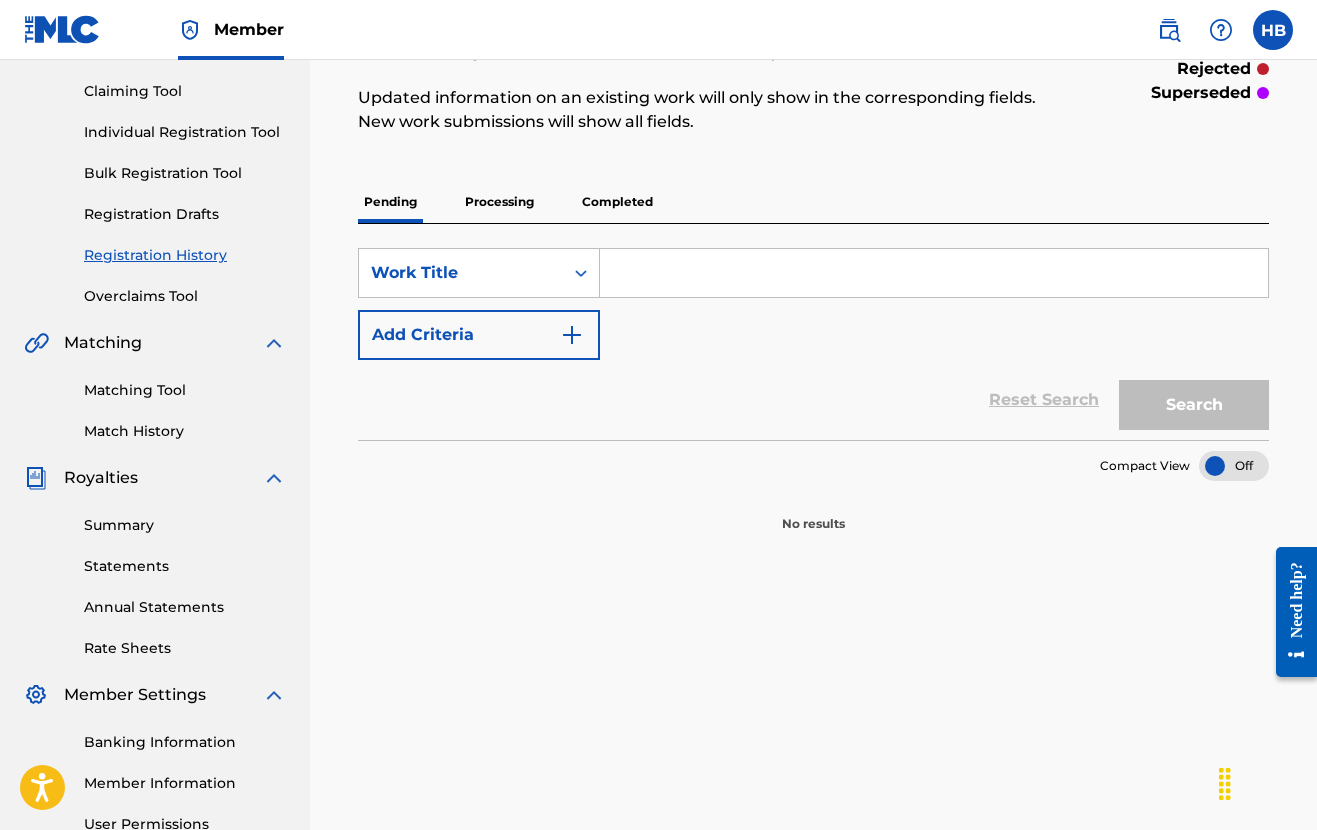 click on "Processing" at bounding box center [499, 202] 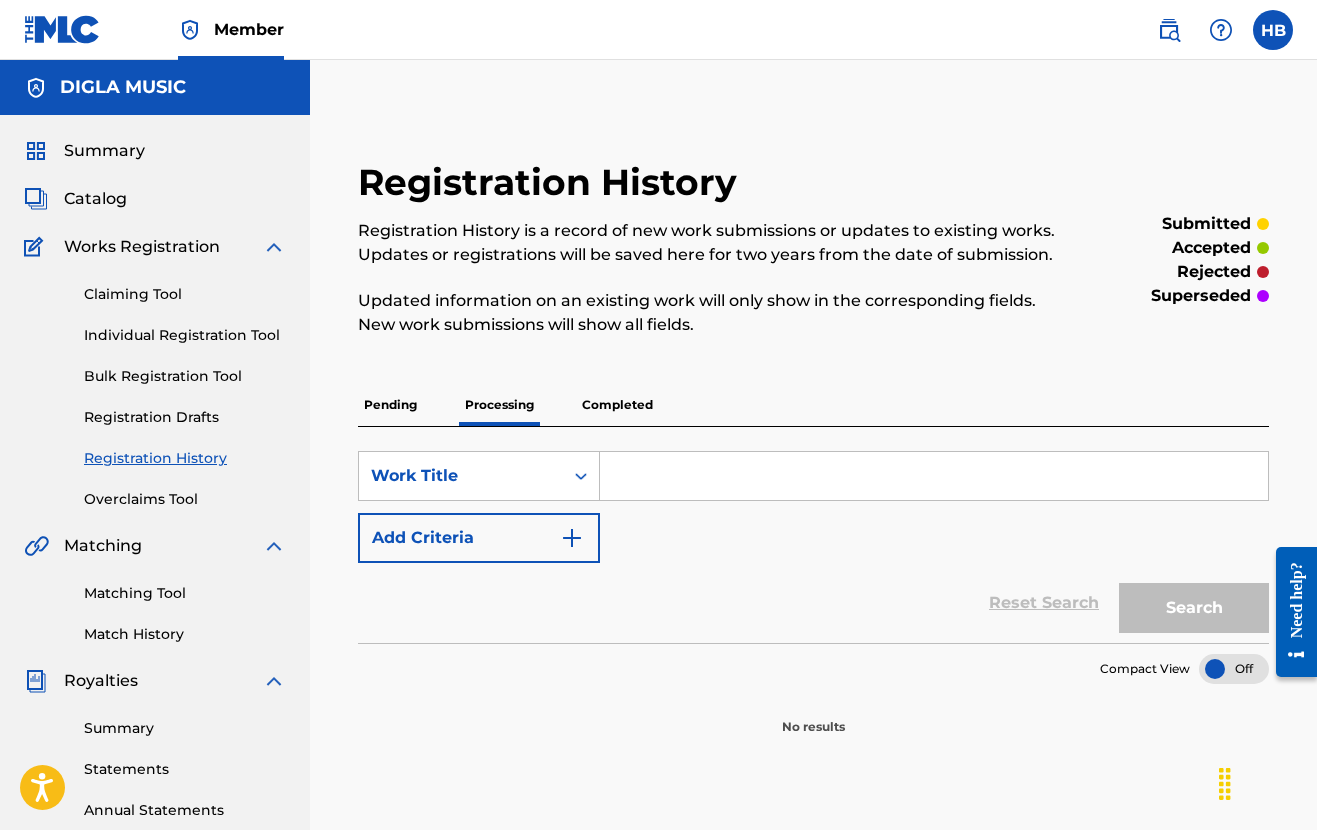 click on "Completed" at bounding box center [617, 405] 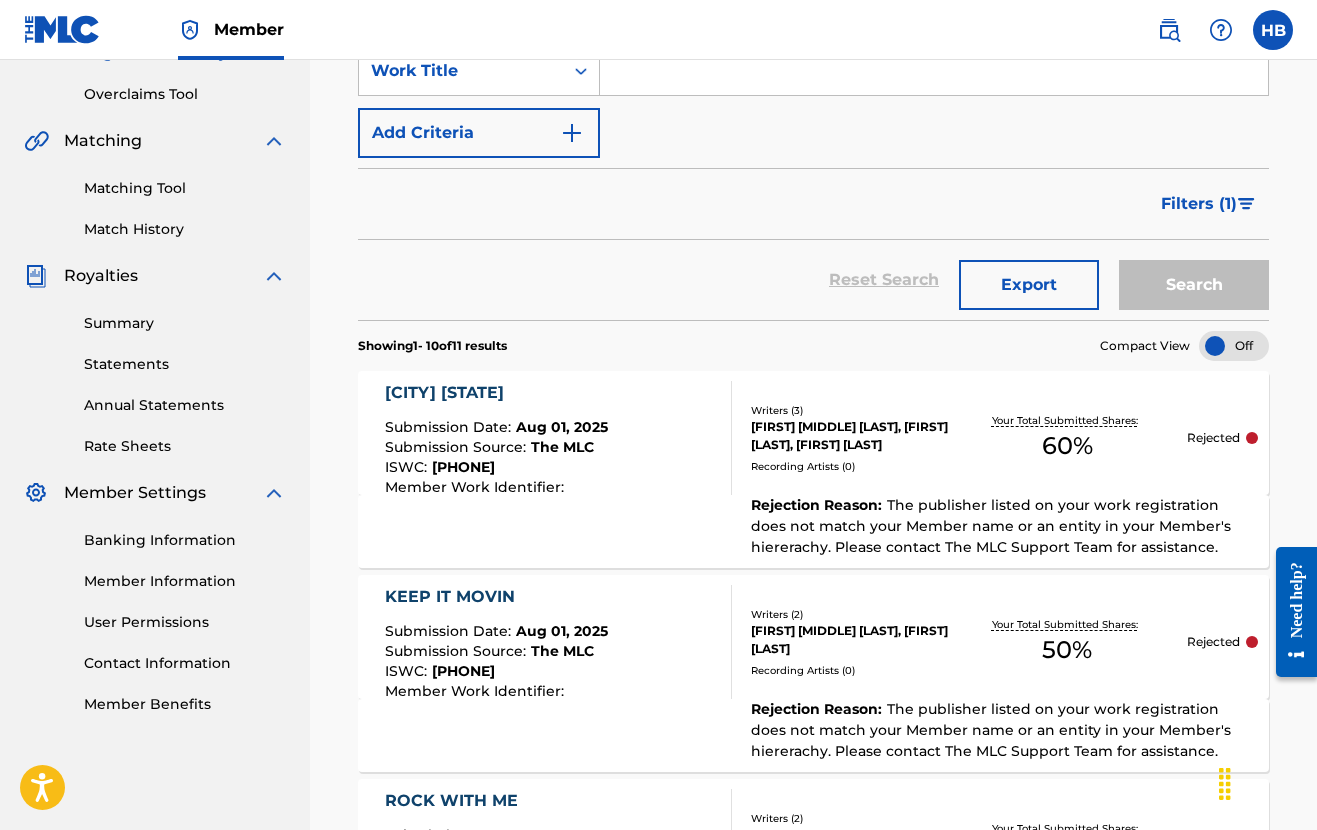 scroll, scrollTop: 414, scrollLeft: 0, axis: vertical 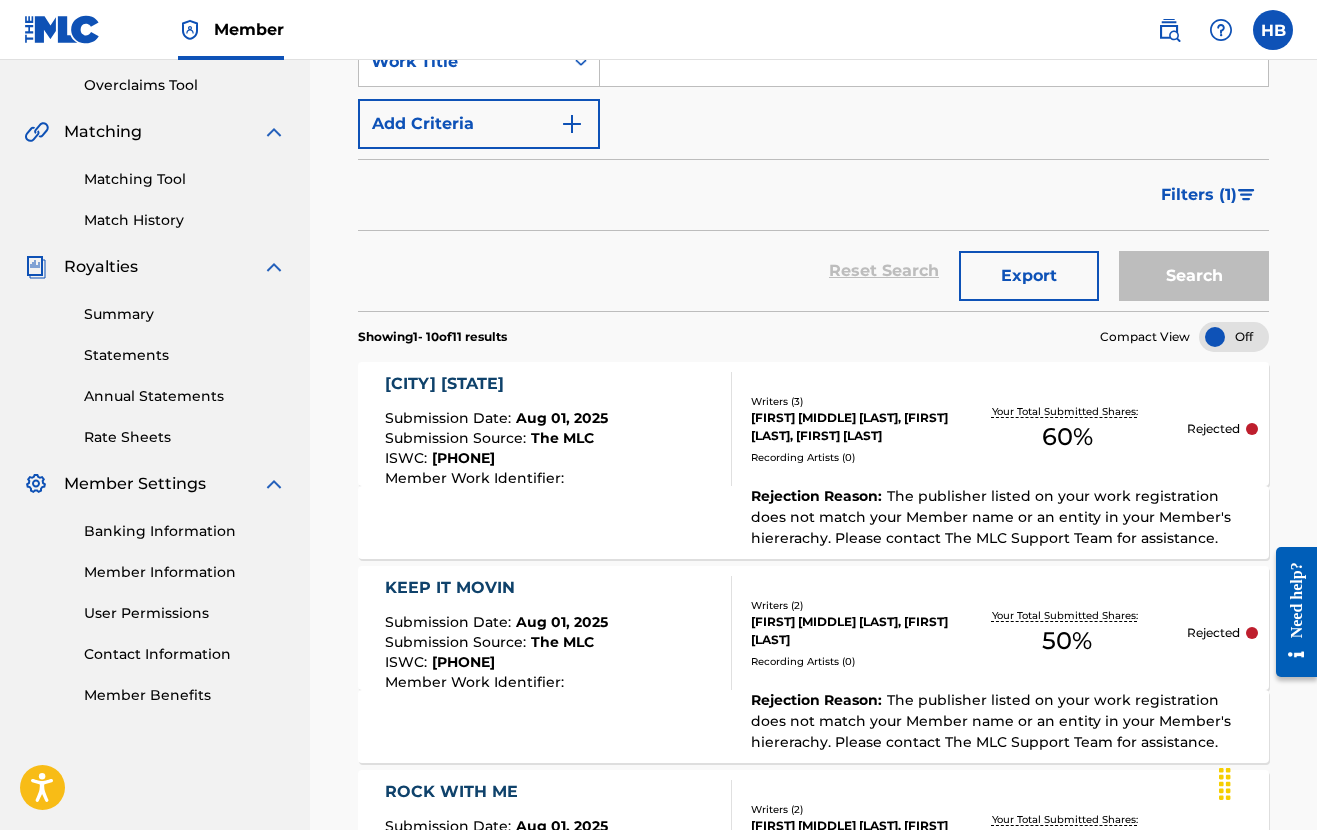 click on "Recording Artists ( 0 )" at bounding box center [849, 457] 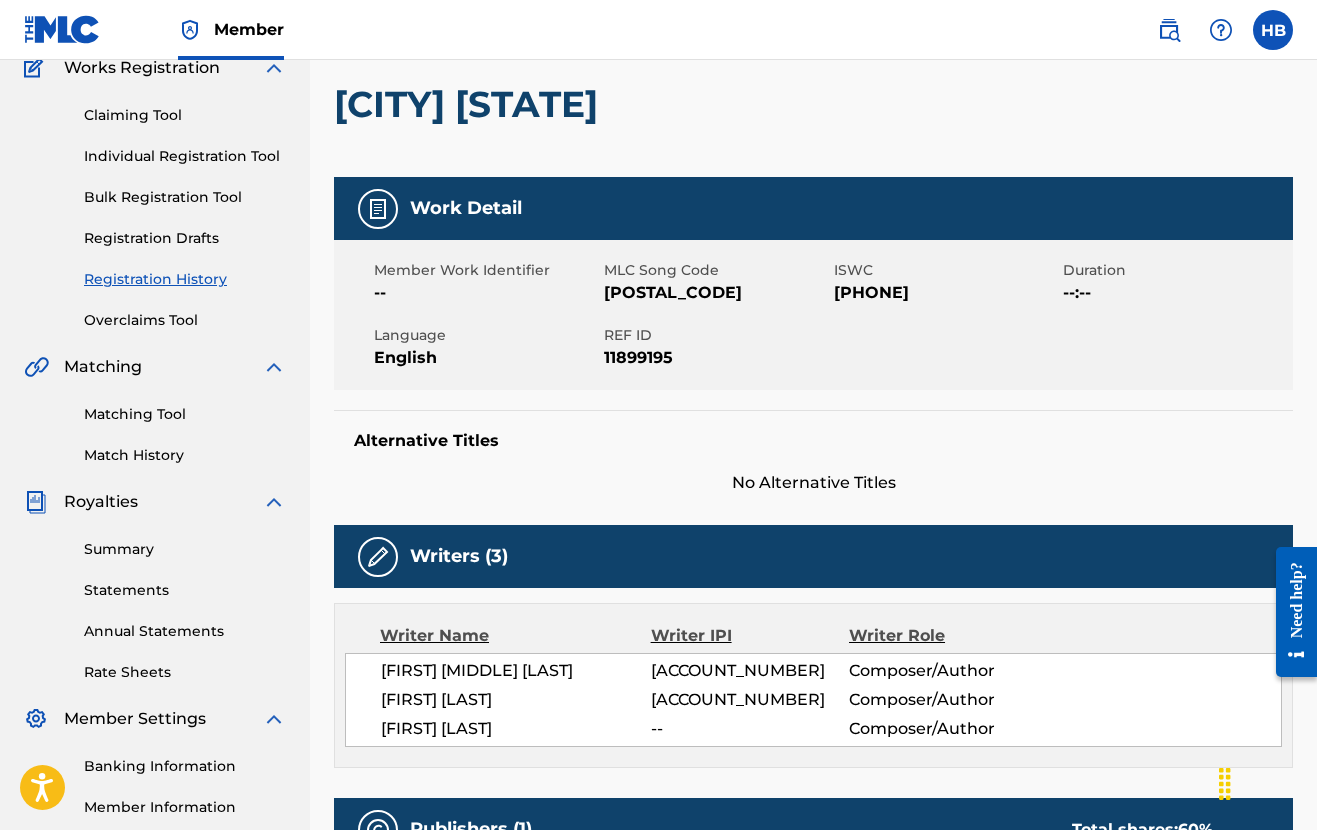 scroll, scrollTop: 155, scrollLeft: 0, axis: vertical 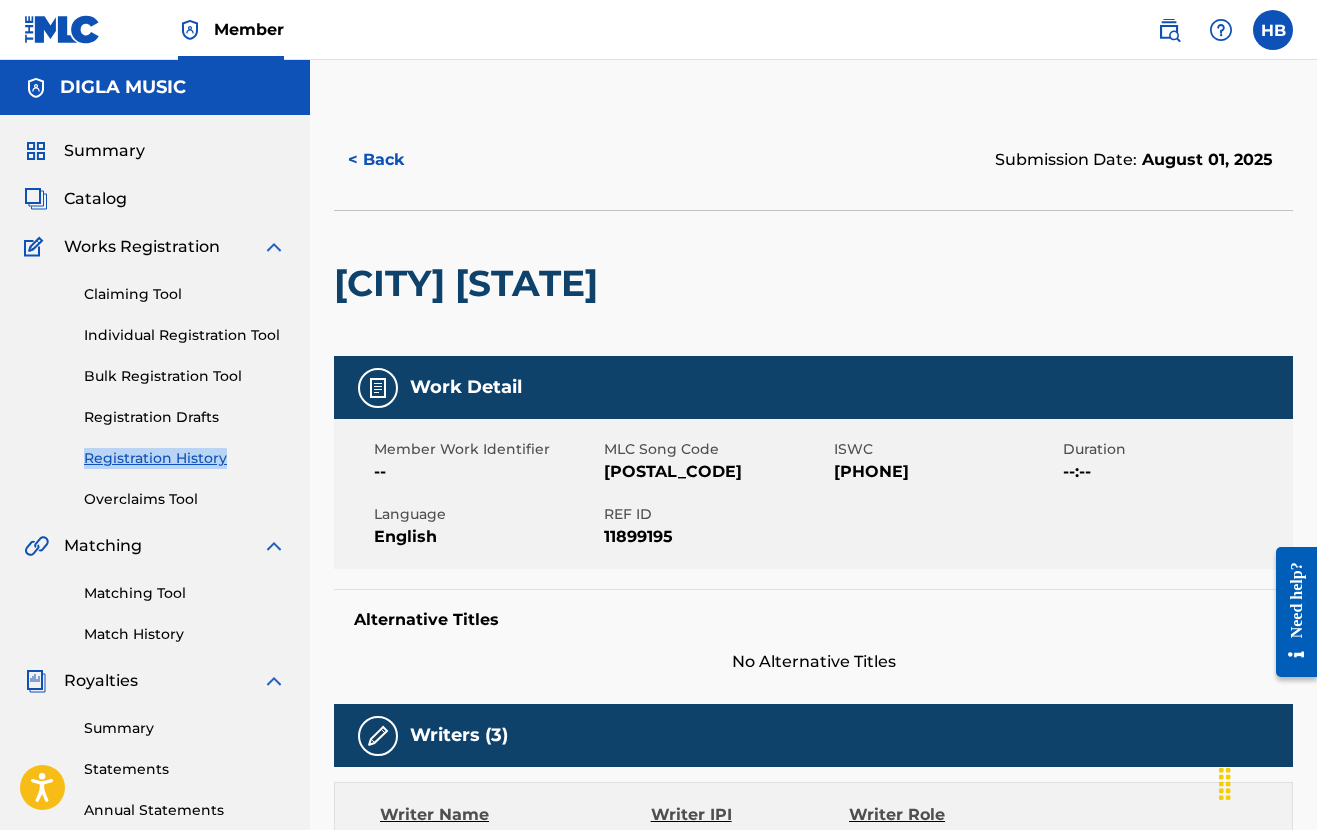 click on "< Back" at bounding box center (394, 160) 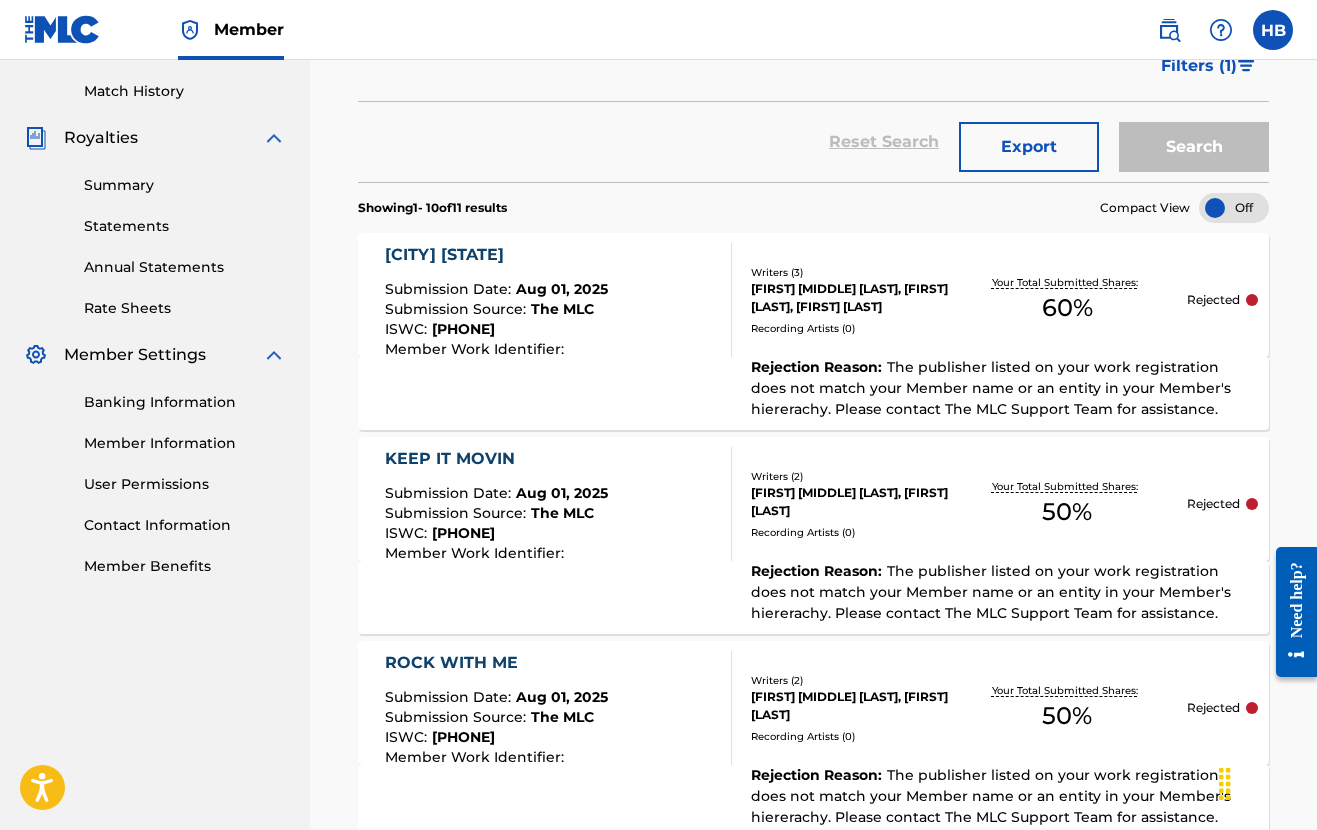 scroll, scrollTop: 637, scrollLeft: 0, axis: vertical 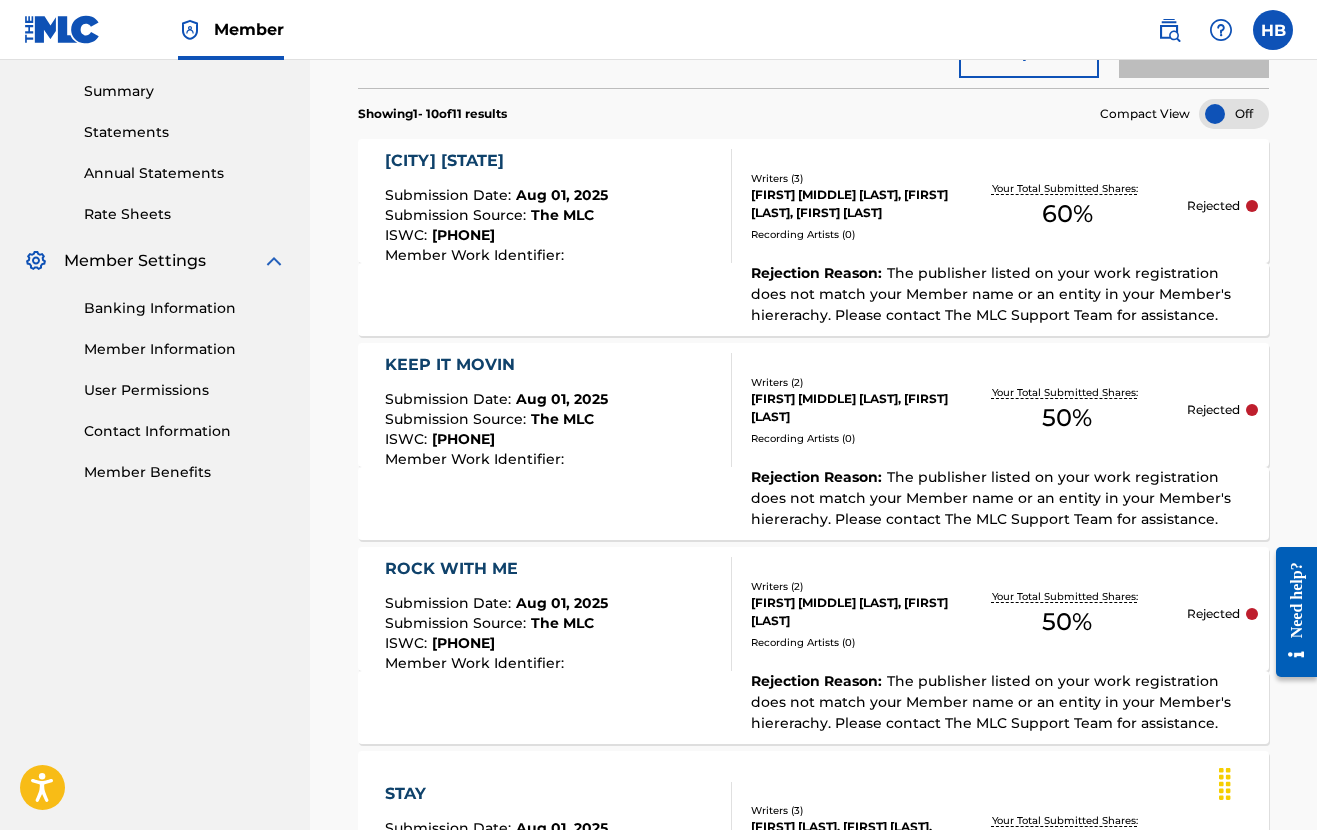 click on "Rejected" at bounding box center [1222, 410] 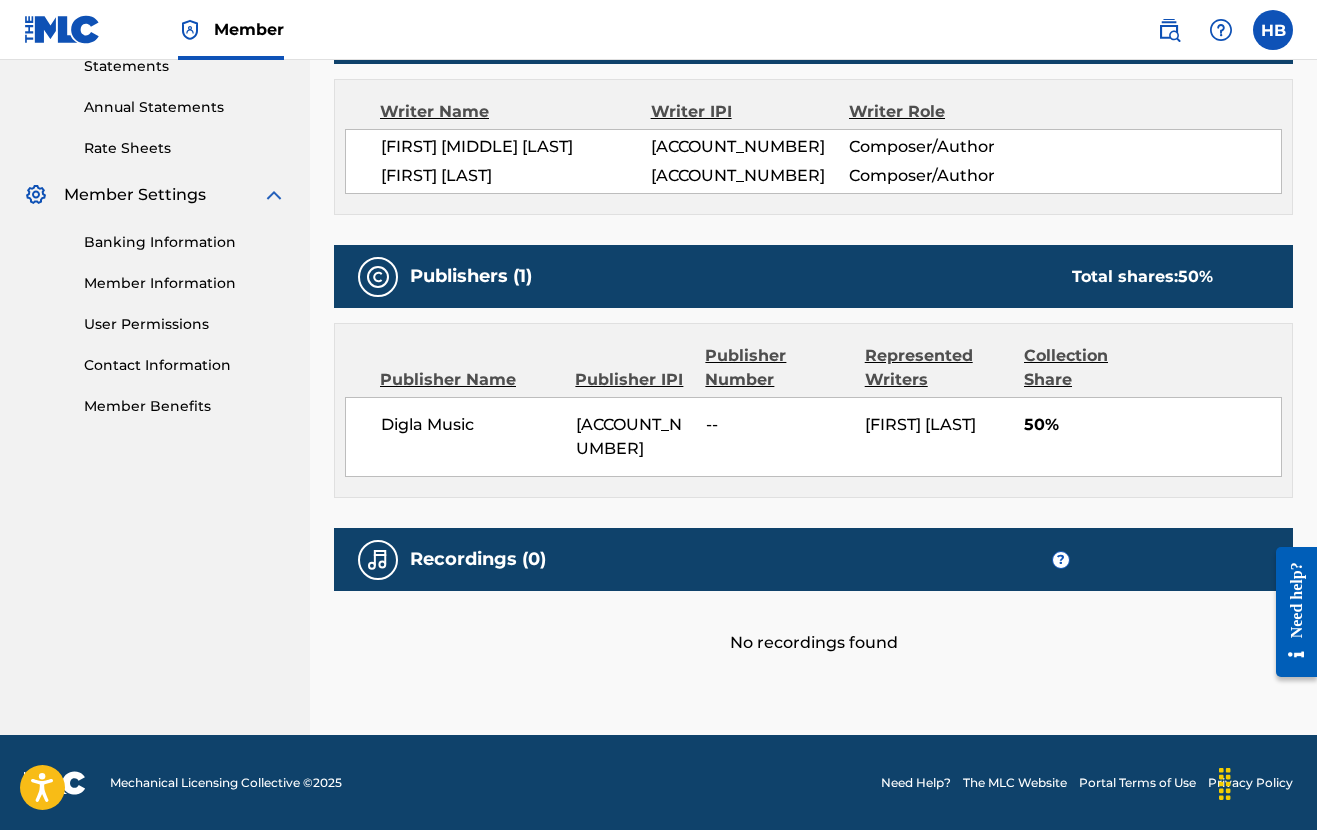 scroll, scrollTop: 702, scrollLeft: 0, axis: vertical 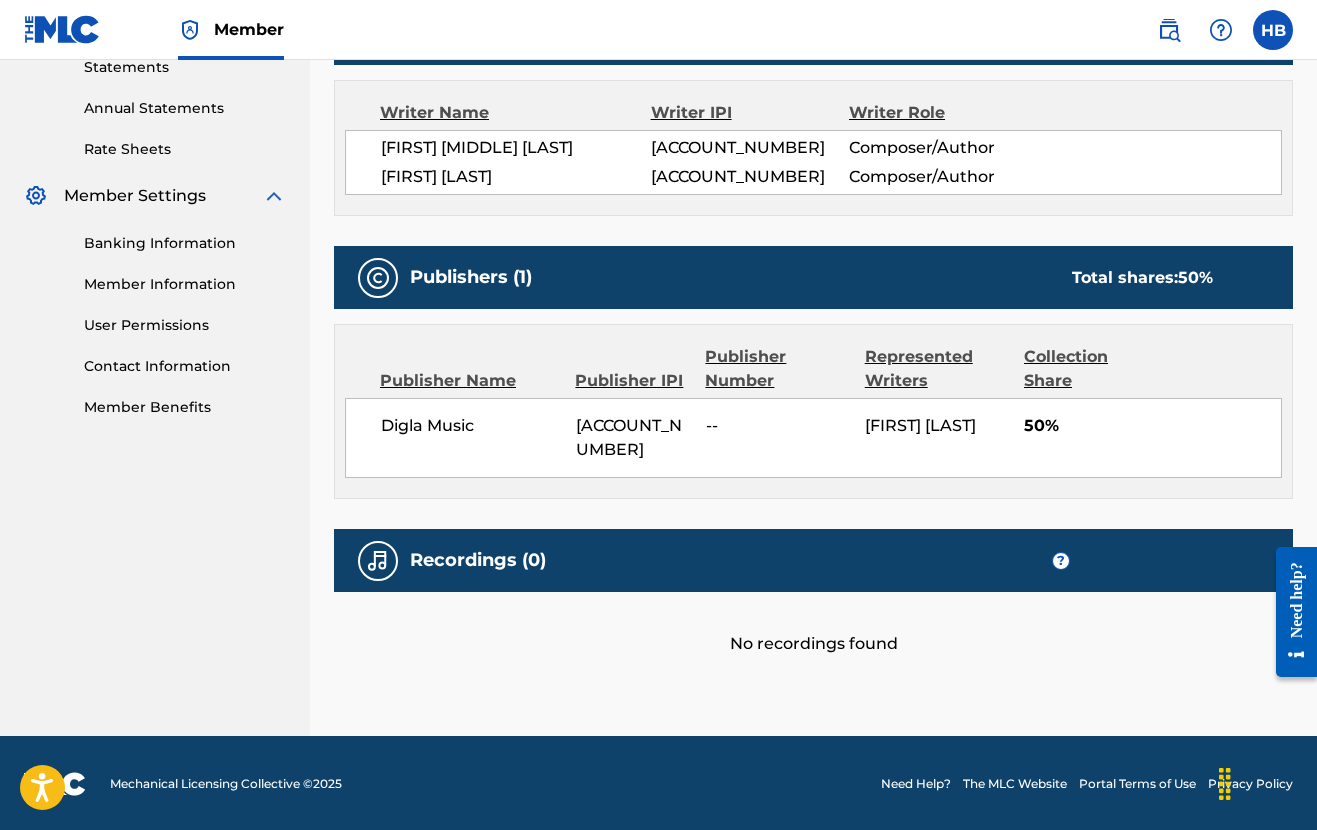 click on "[FIRST]  [LAST]" at bounding box center (920, 425) 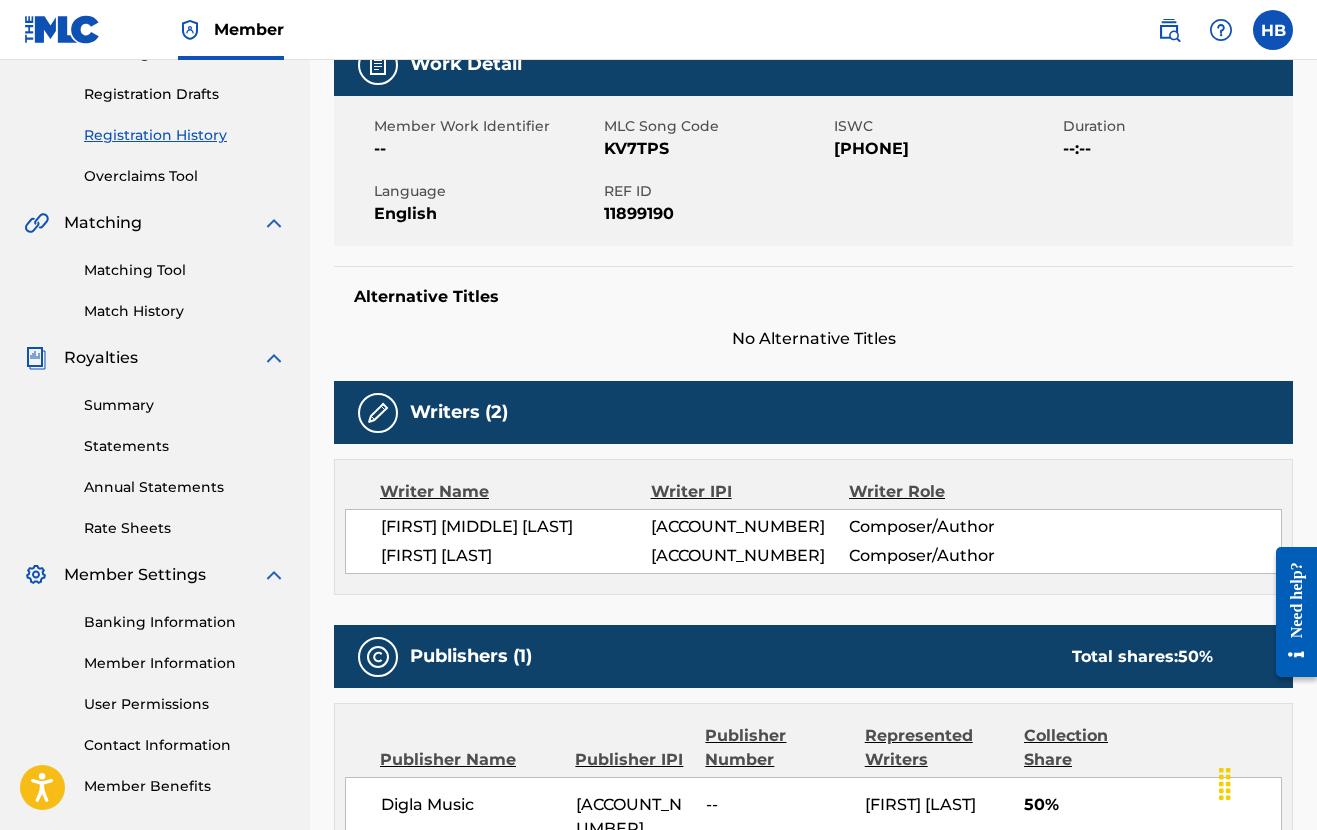 scroll, scrollTop: 266, scrollLeft: 0, axis: vertical 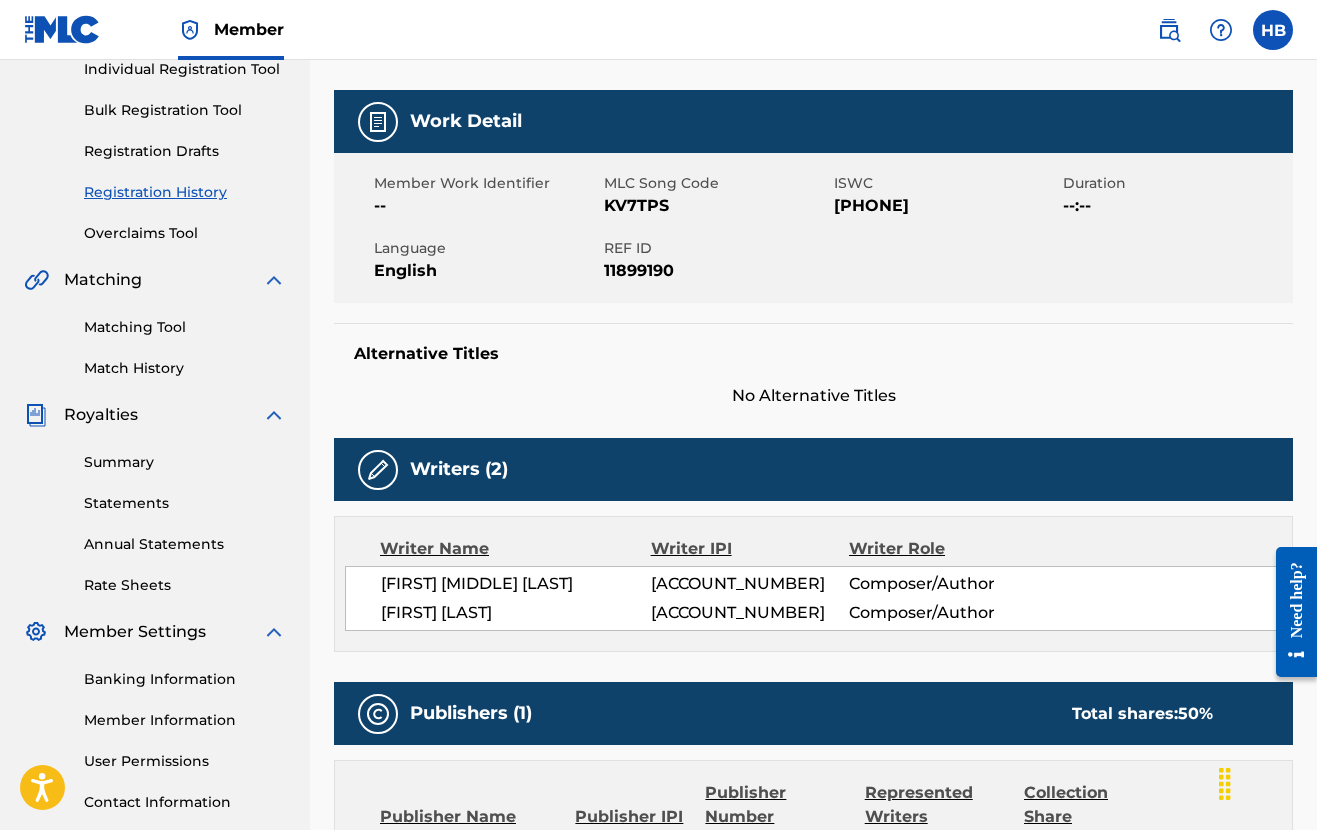 click on "Overclaims Tool" at bounding box center [185, 233] 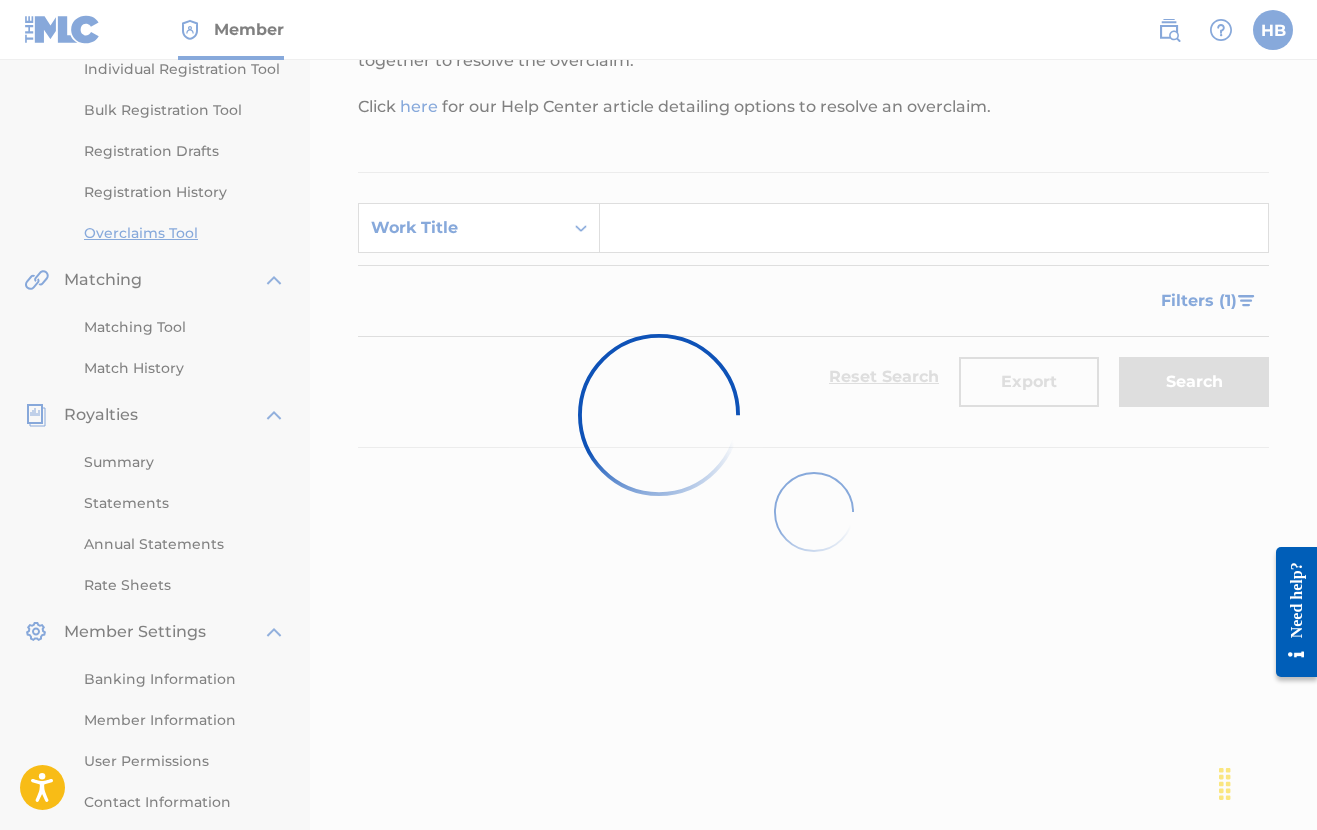 scroll, scrollTop: 0, scrollLeft: 0, axis: both 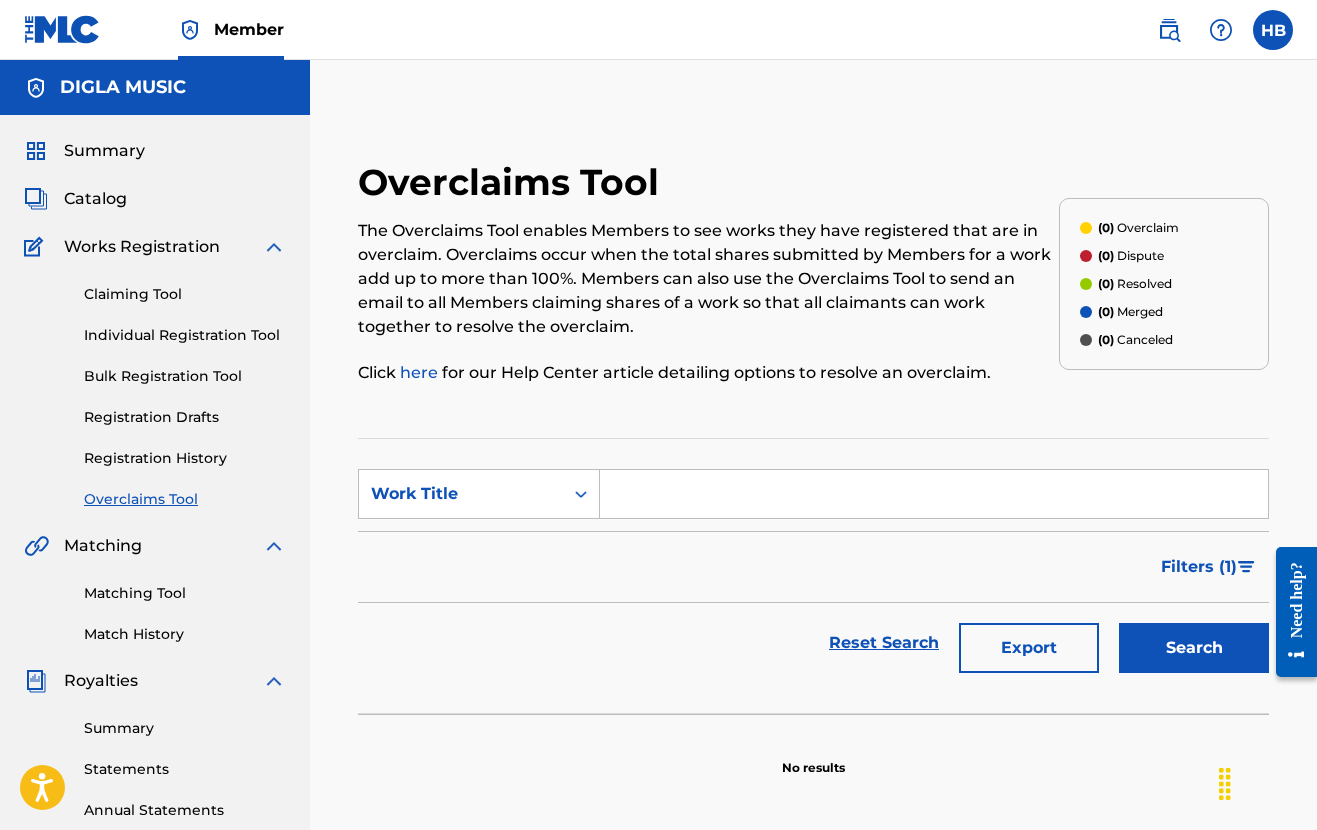 click on "Registration Drafts" at bounding box center [185, 417] 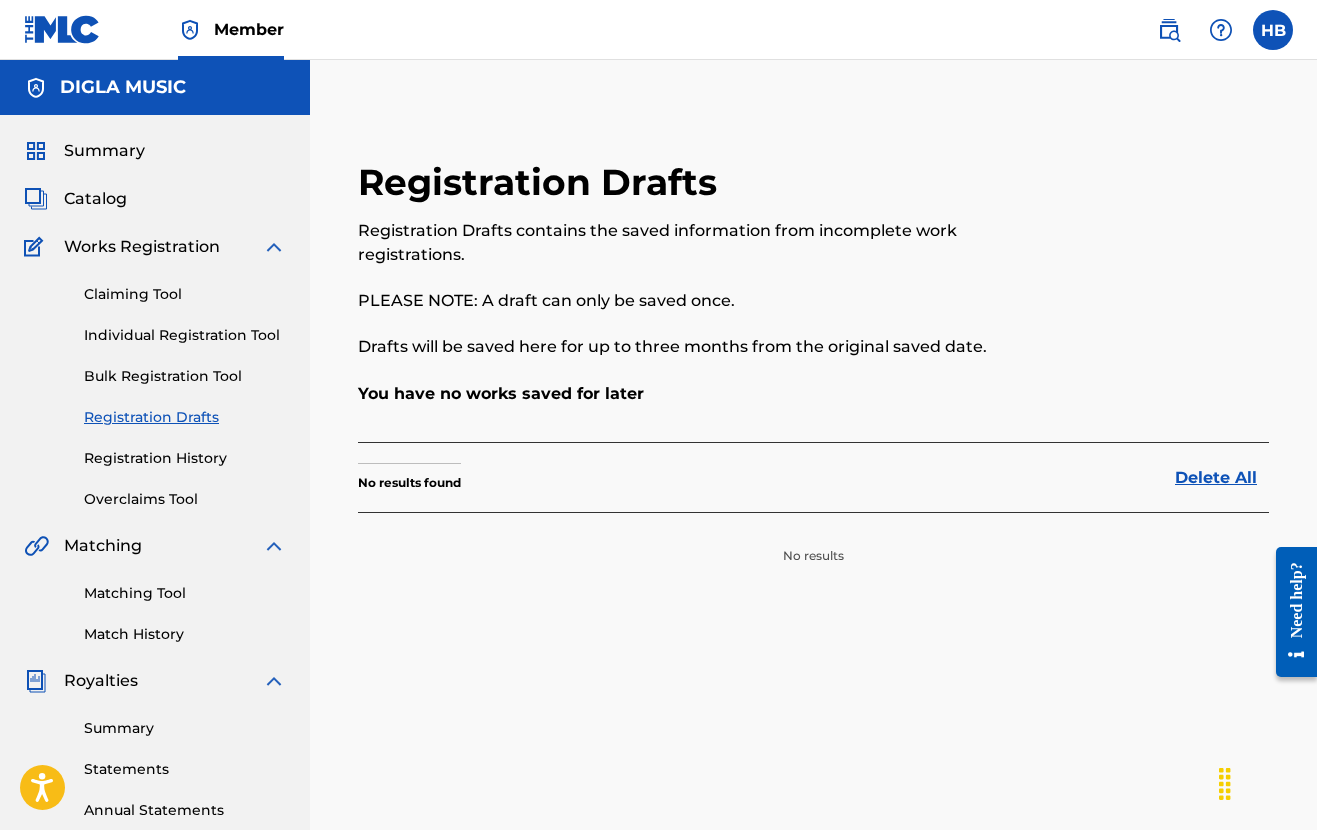 click on "Bulk Registration Tool" at bounding box center (185, 376) 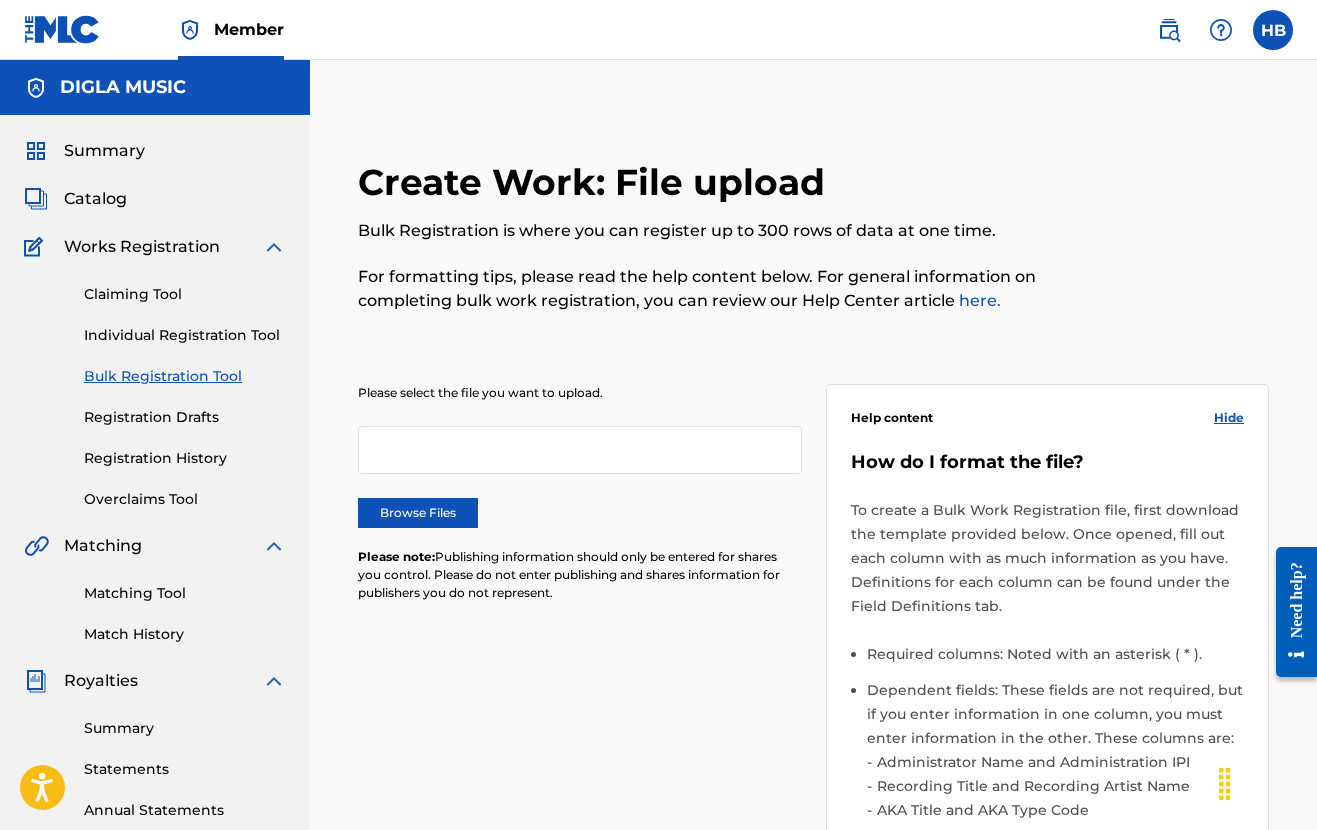 click on "Individual Registration Tool" at bounding box center [185, 335] 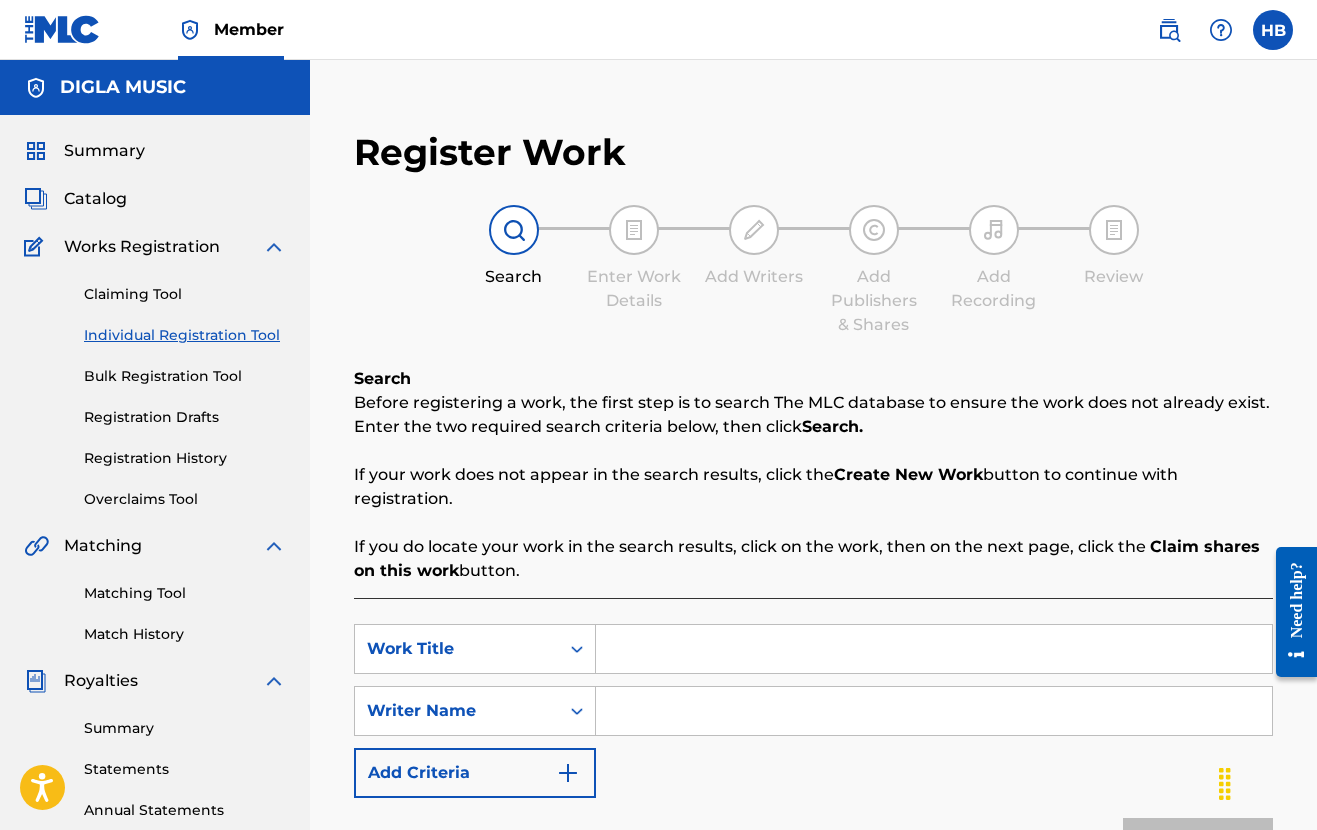 click on "Claiming Tool" at bounding box center [185, 294] 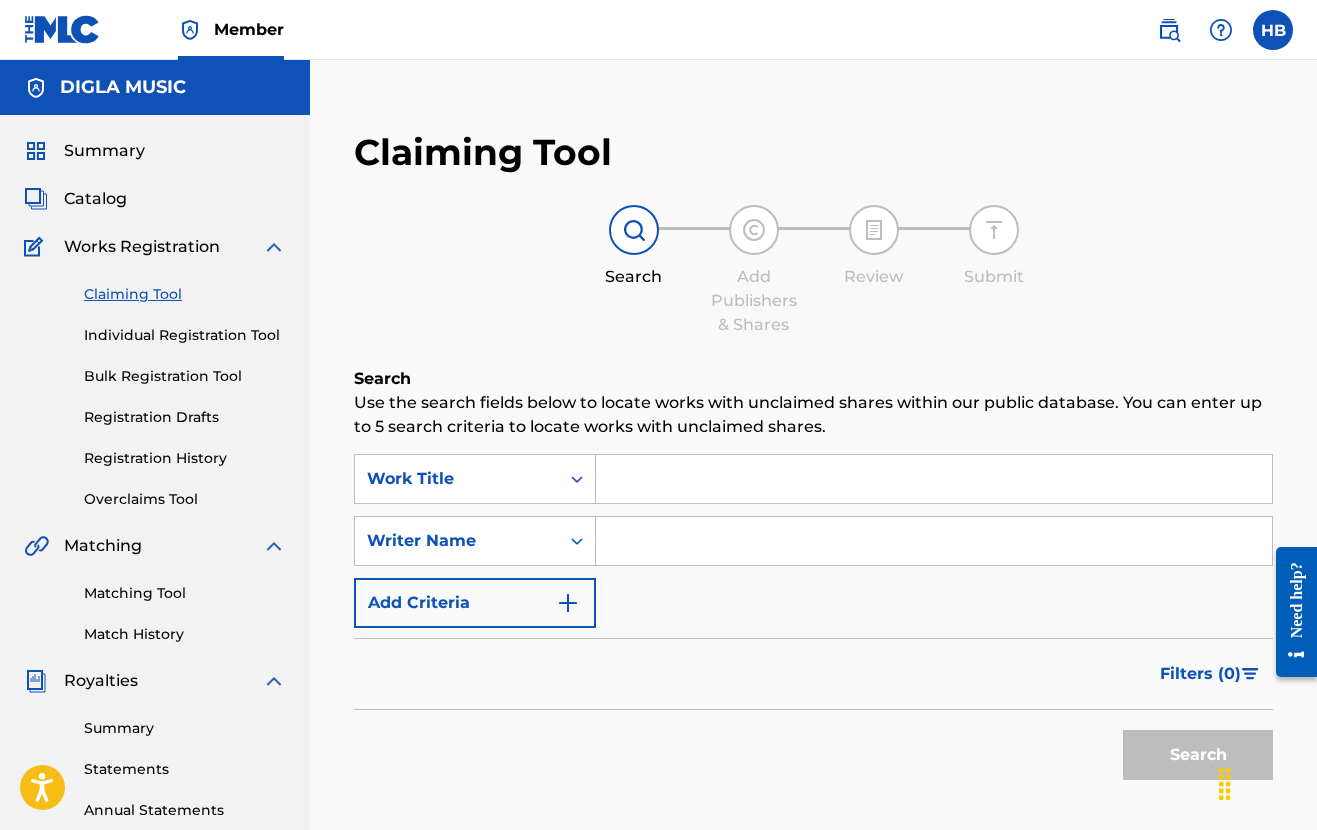 click at bounding box center [934, 541] 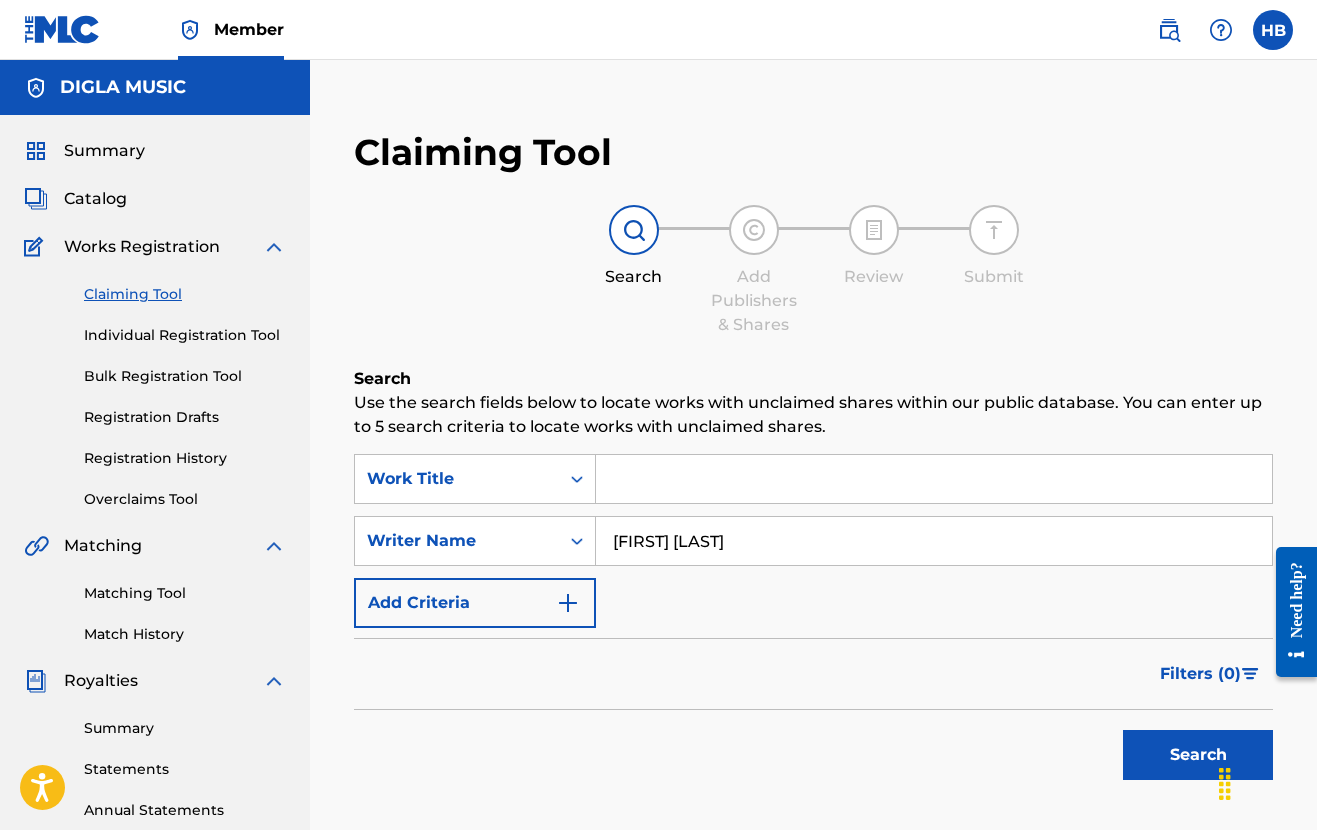 drag, startPoint x: 664, startPoint y: 539, endPoint x: 689, endPoint y: 535, distance: 25.317978 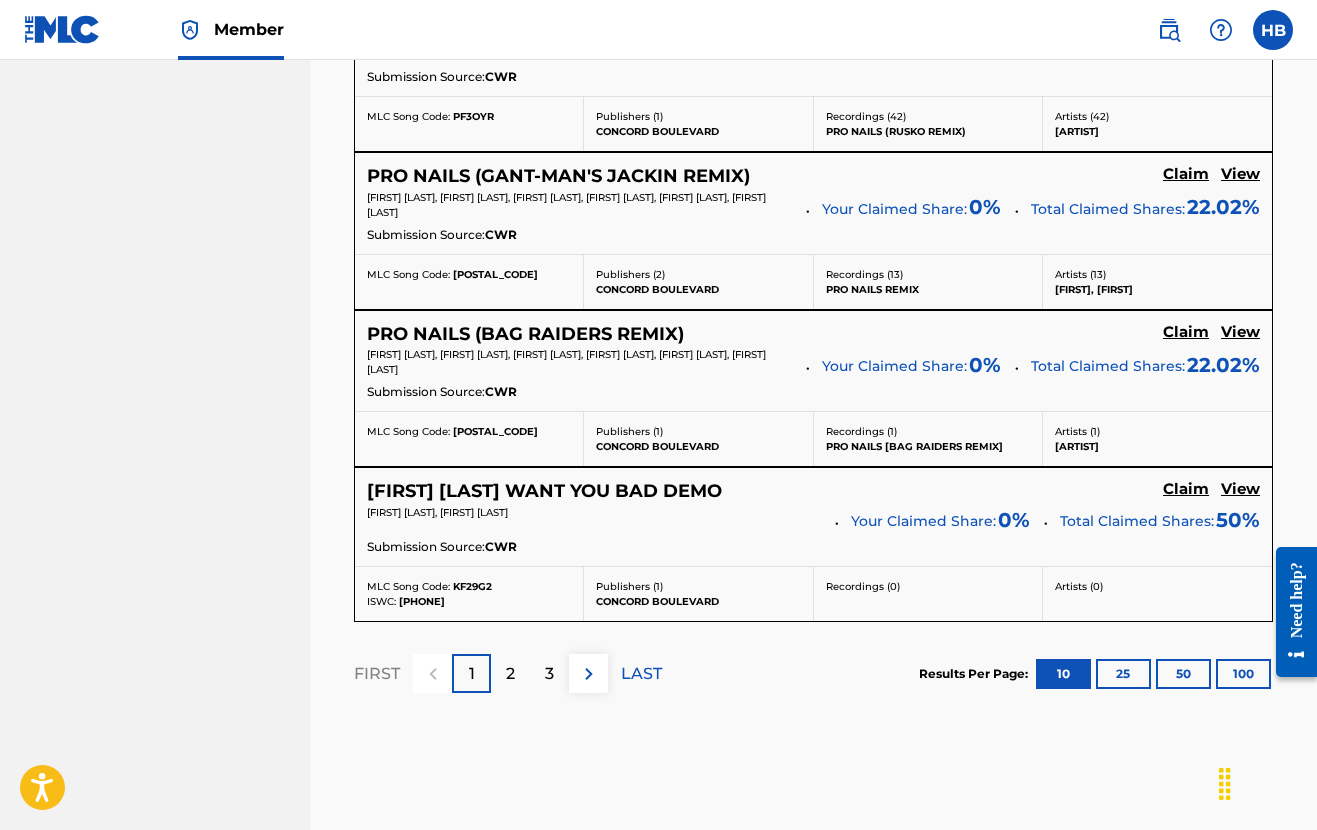 scroll, scrollTop: 1773, scrollLeft: 0, axis: vertical 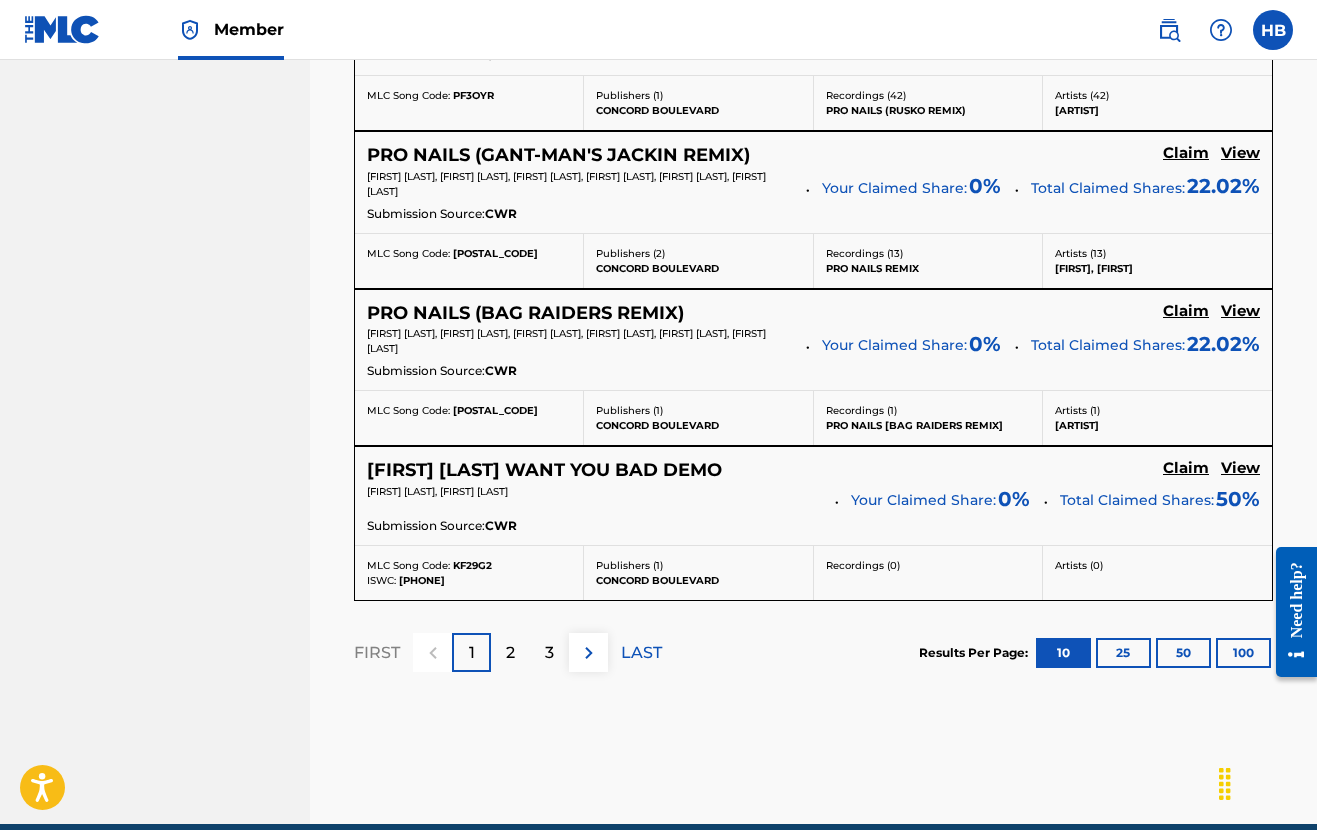 click on "2" at bounding box center [510, 653] 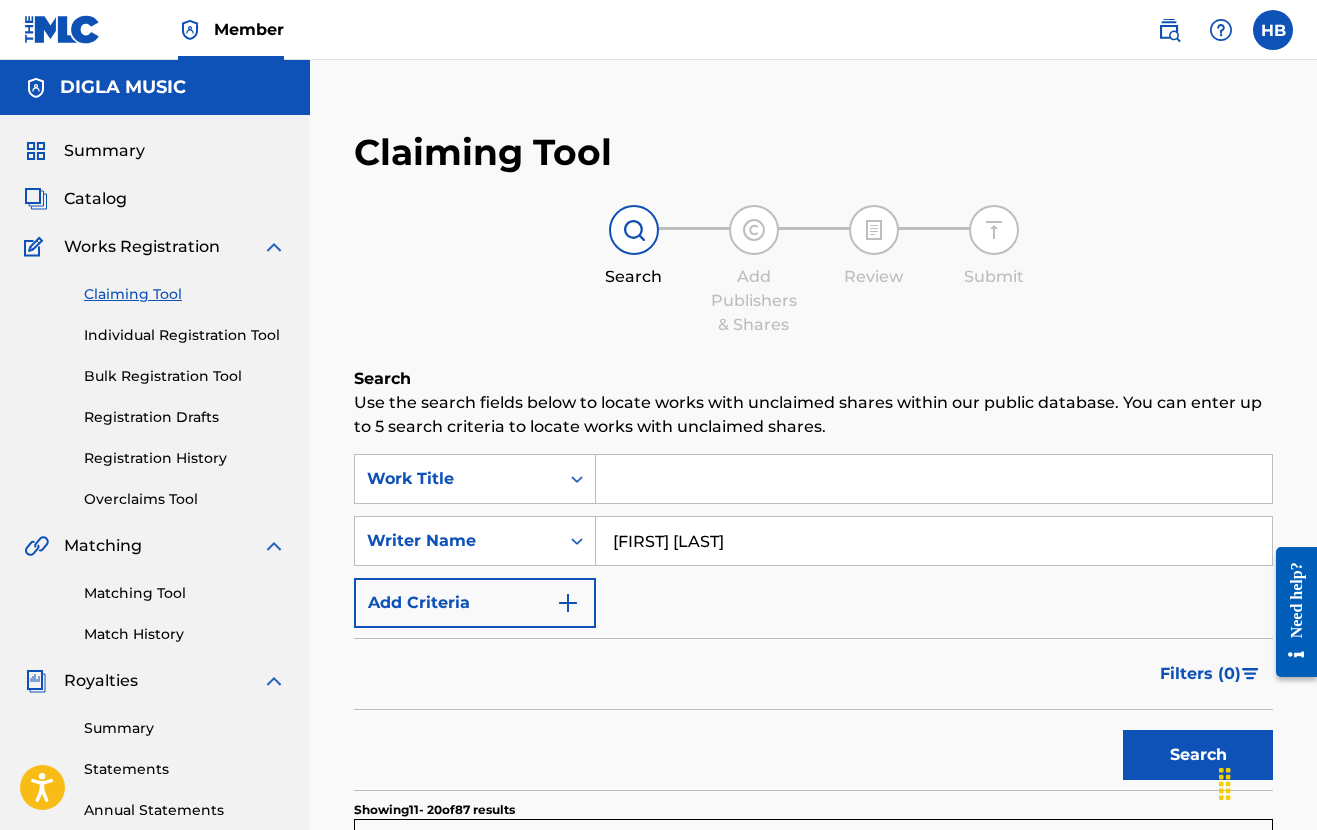 scroll, scrollTop: 0, scrollLeft: 0, axis: both 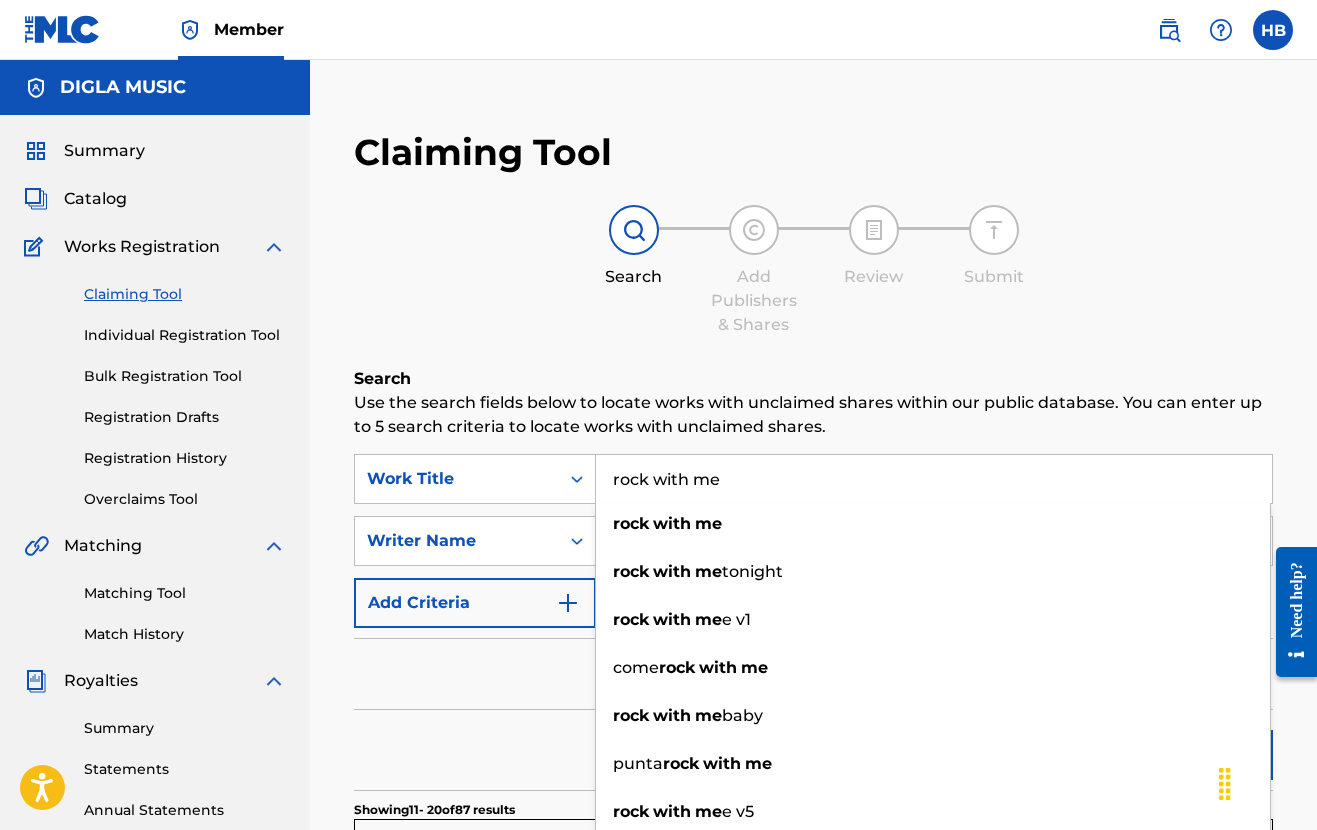 click on "rock with me" at bounding box center (934, 479) 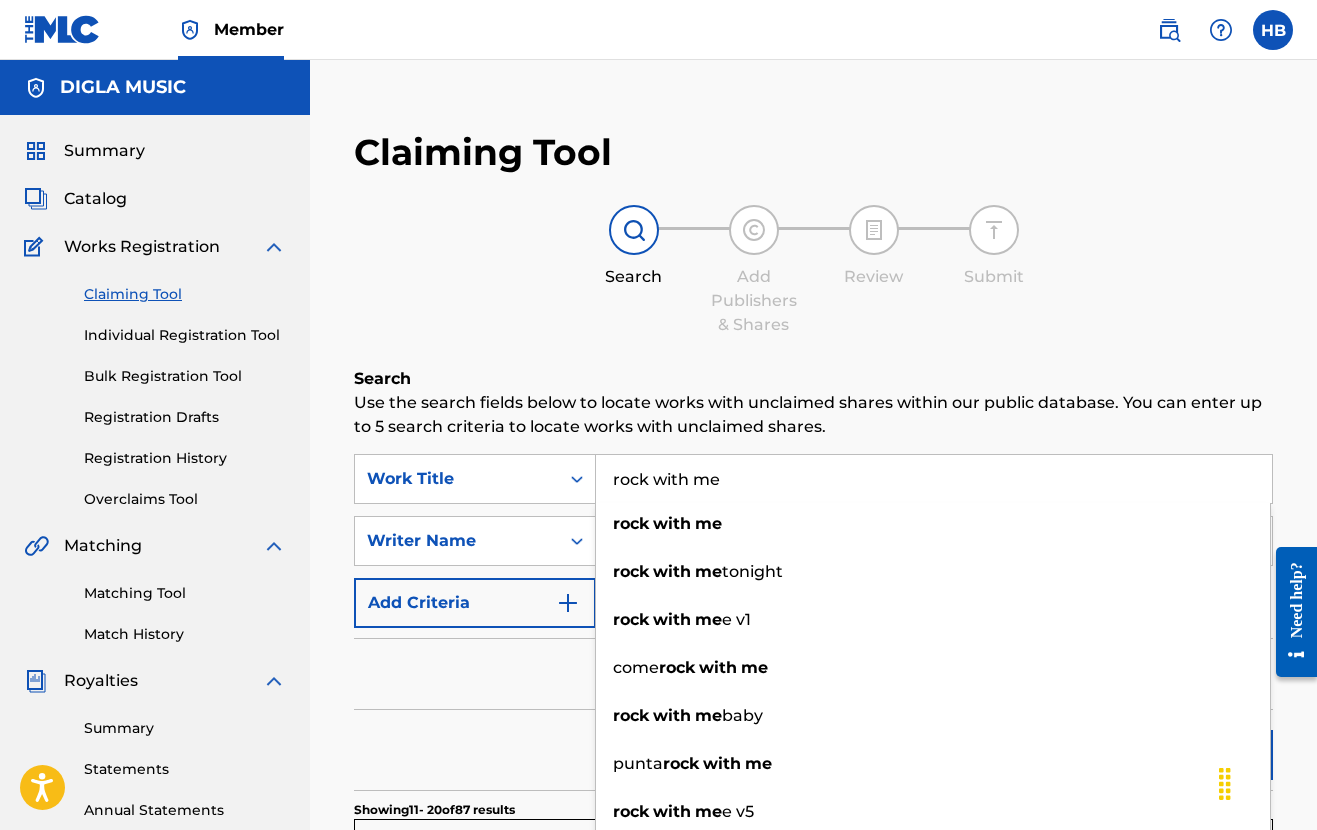 type on "rock with me" 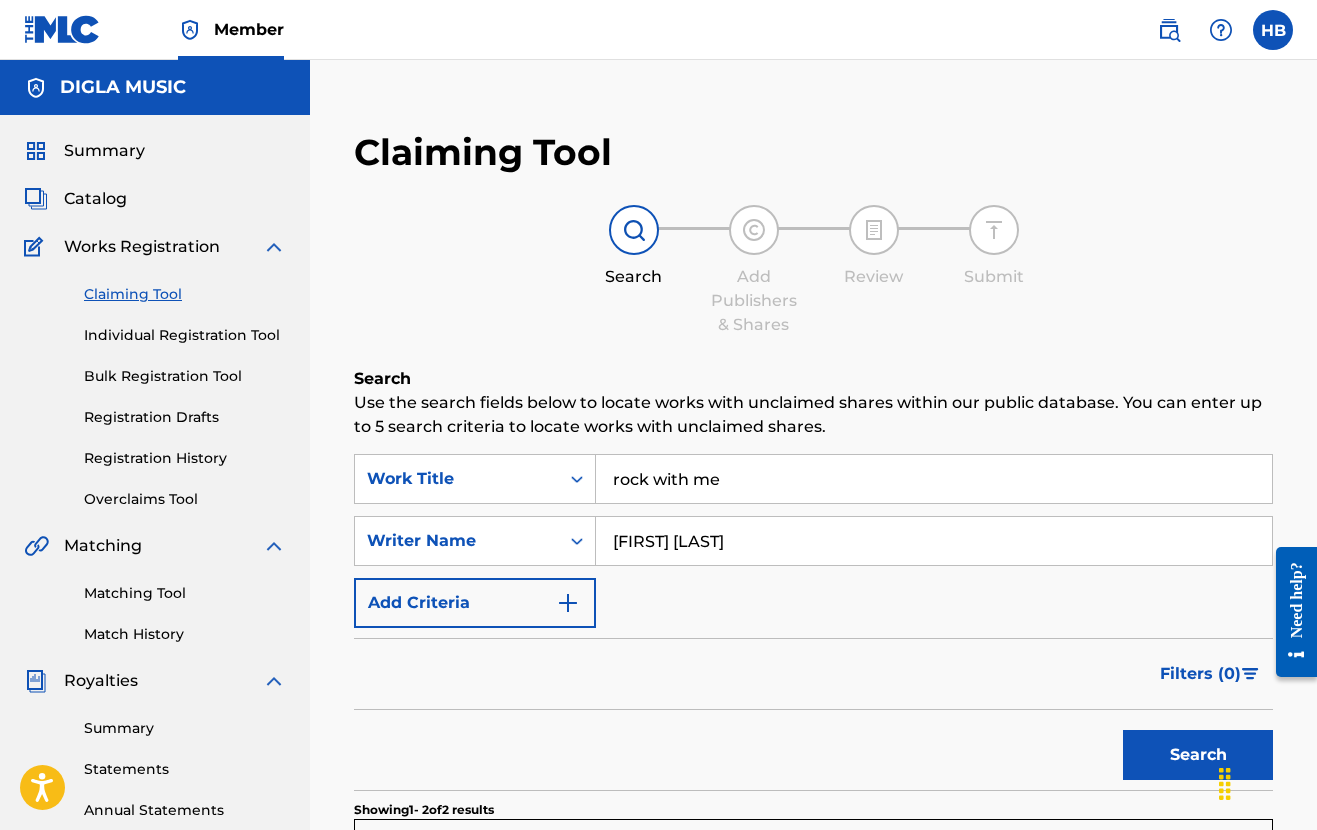 click on "Search" at bounding box center [1198, 755] 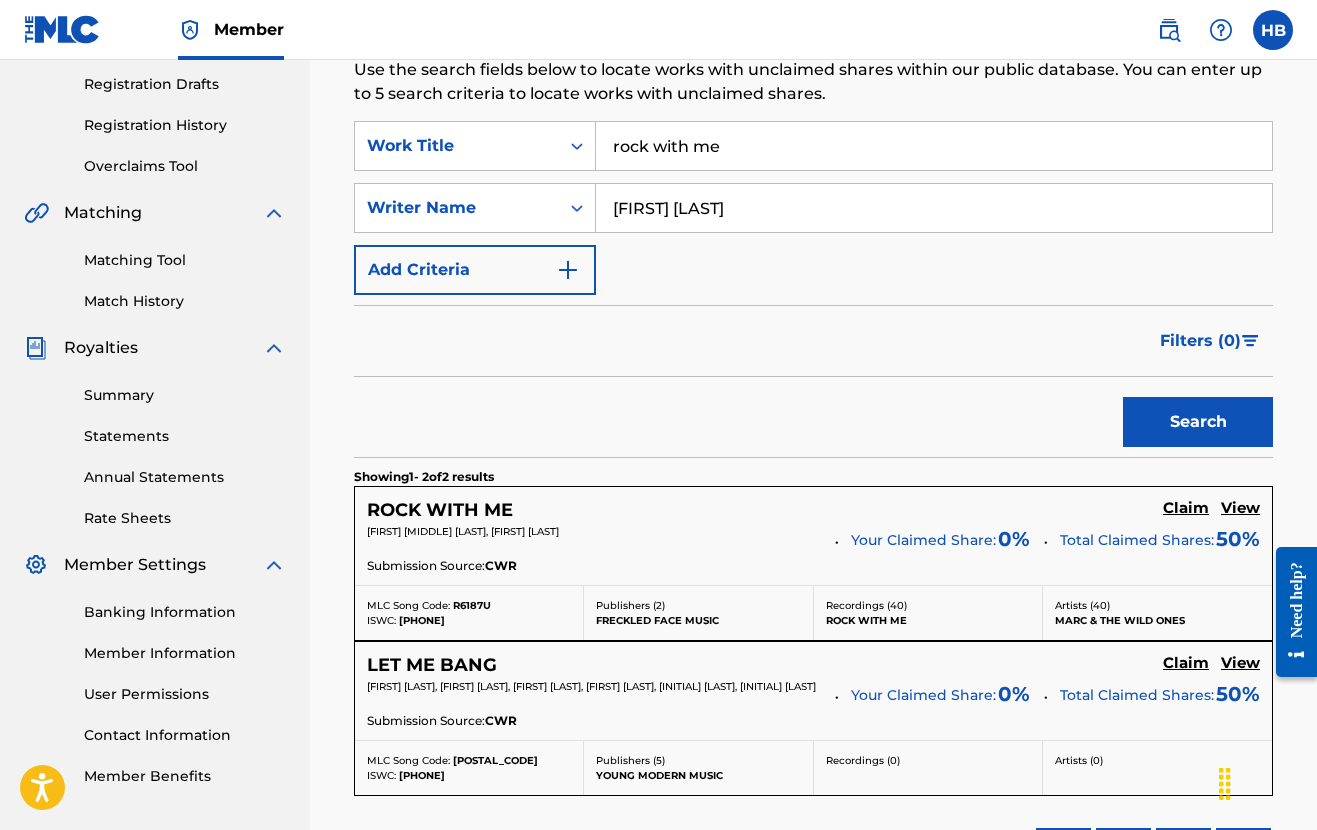 scroll, scrollTop: 457, scrollLeft: 0, axis: vertical 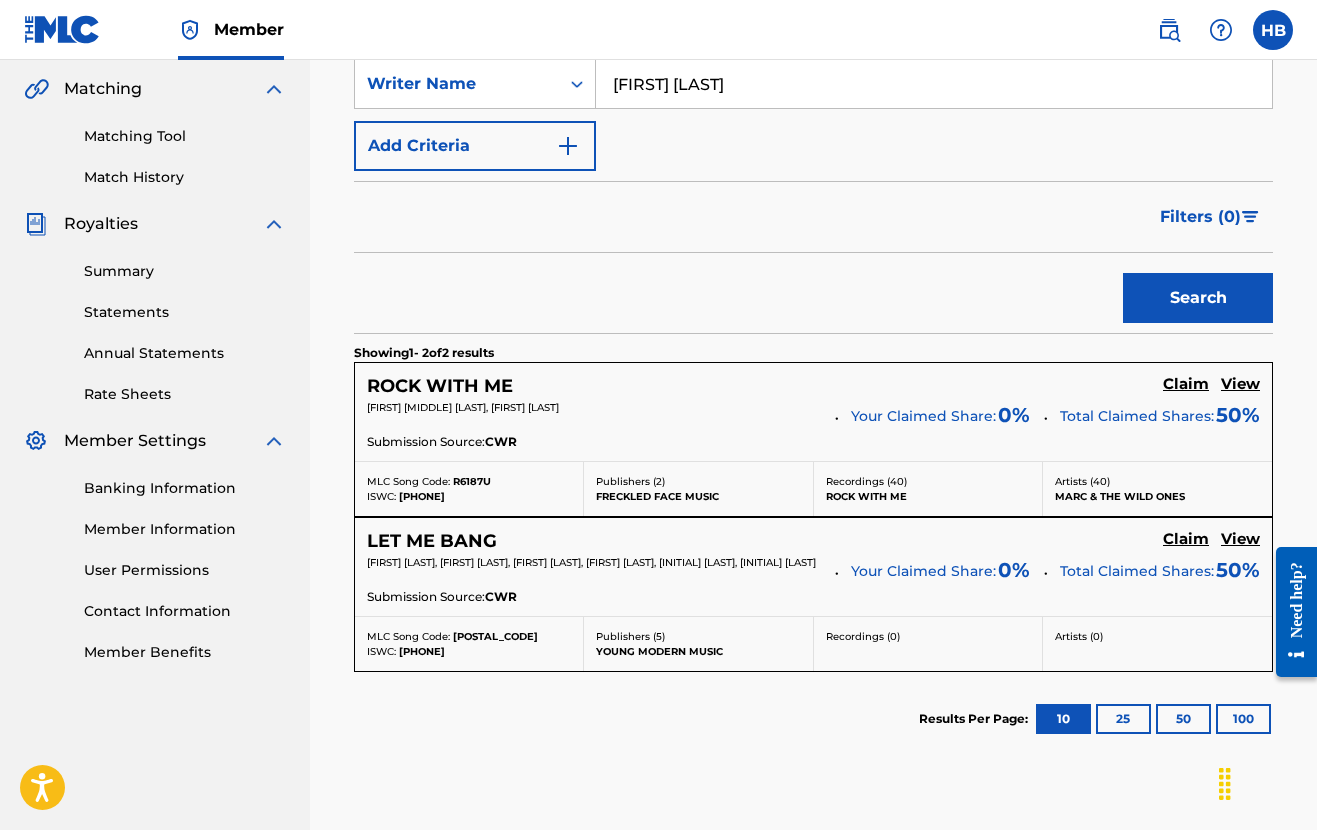 click on "Claim" at bounding box center (1186, 384) 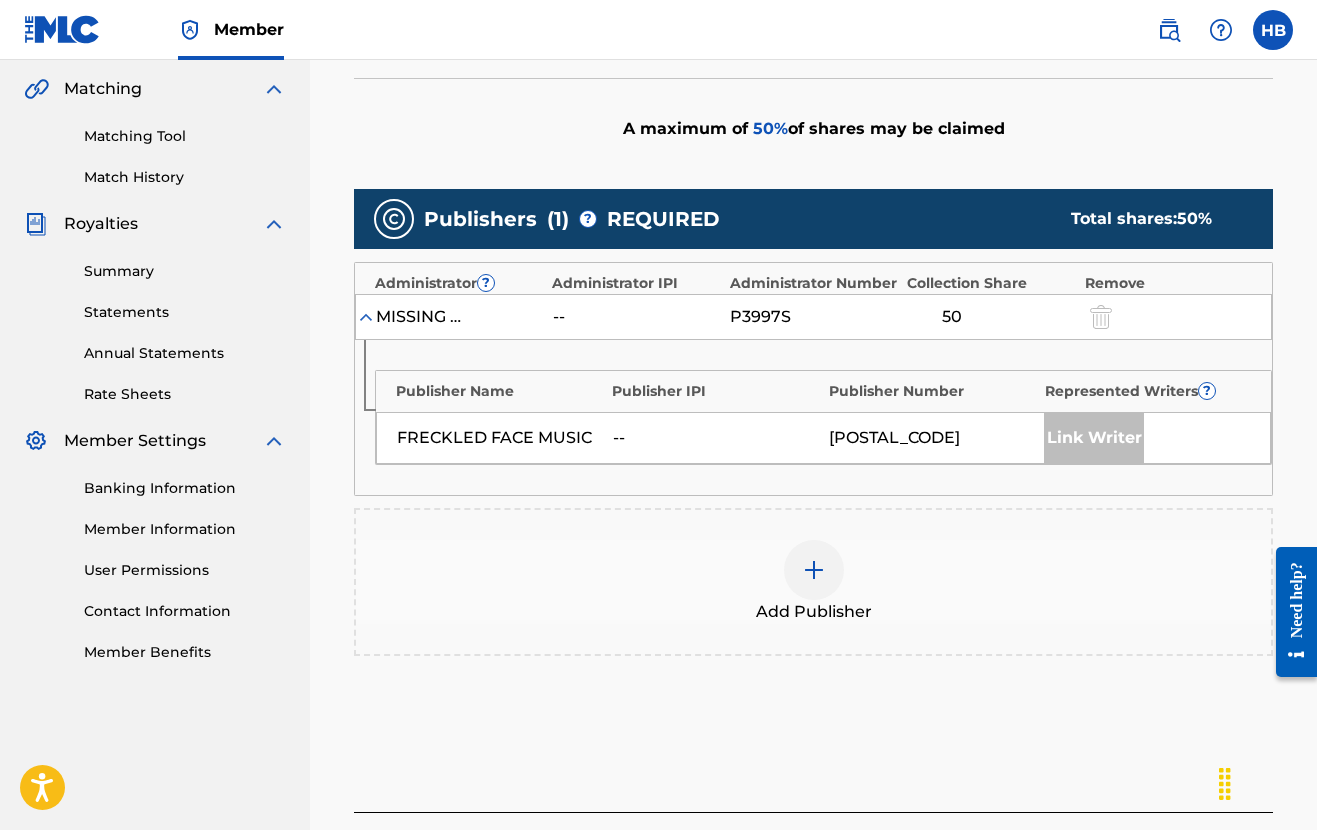 click at bounding box center (814, 570) 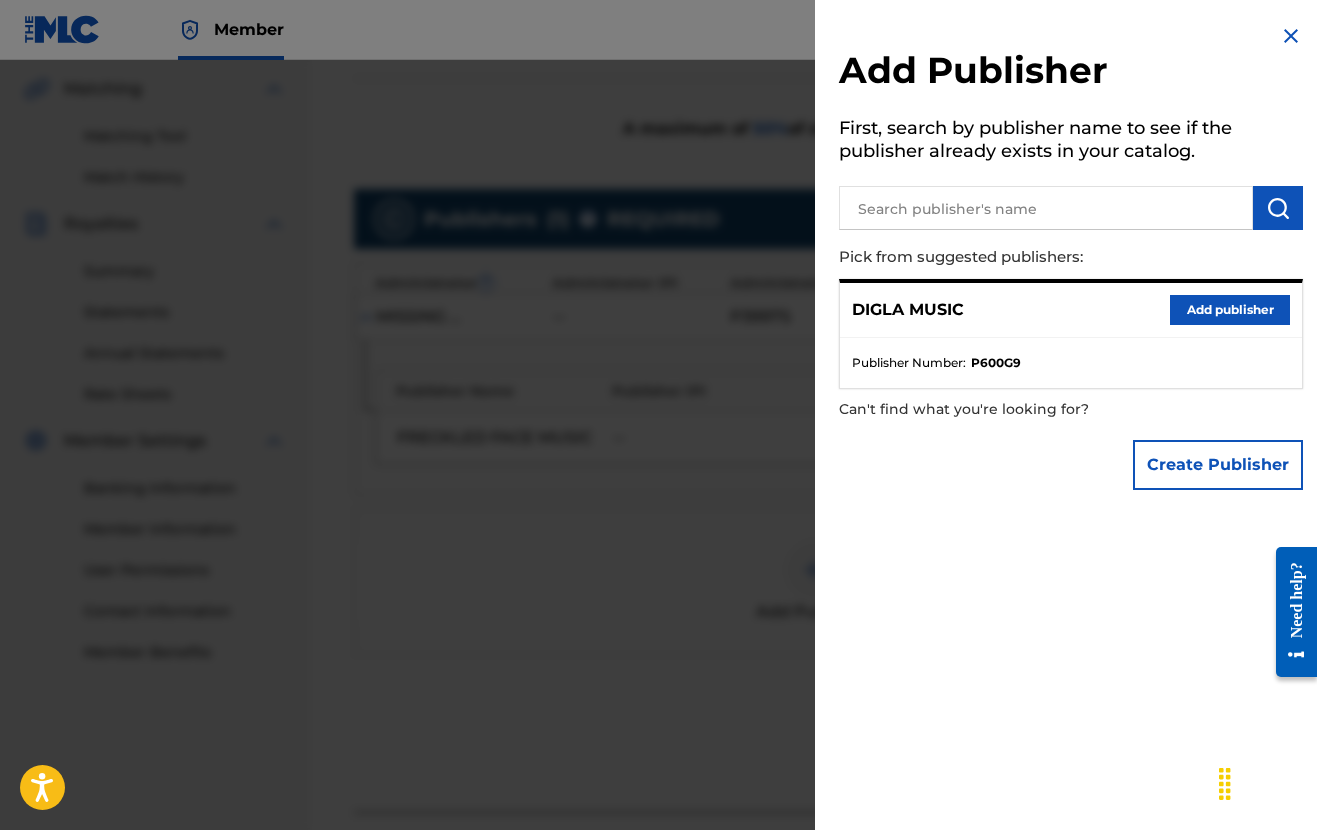 click on "Add publisher" at bounding box center (1230, 310) 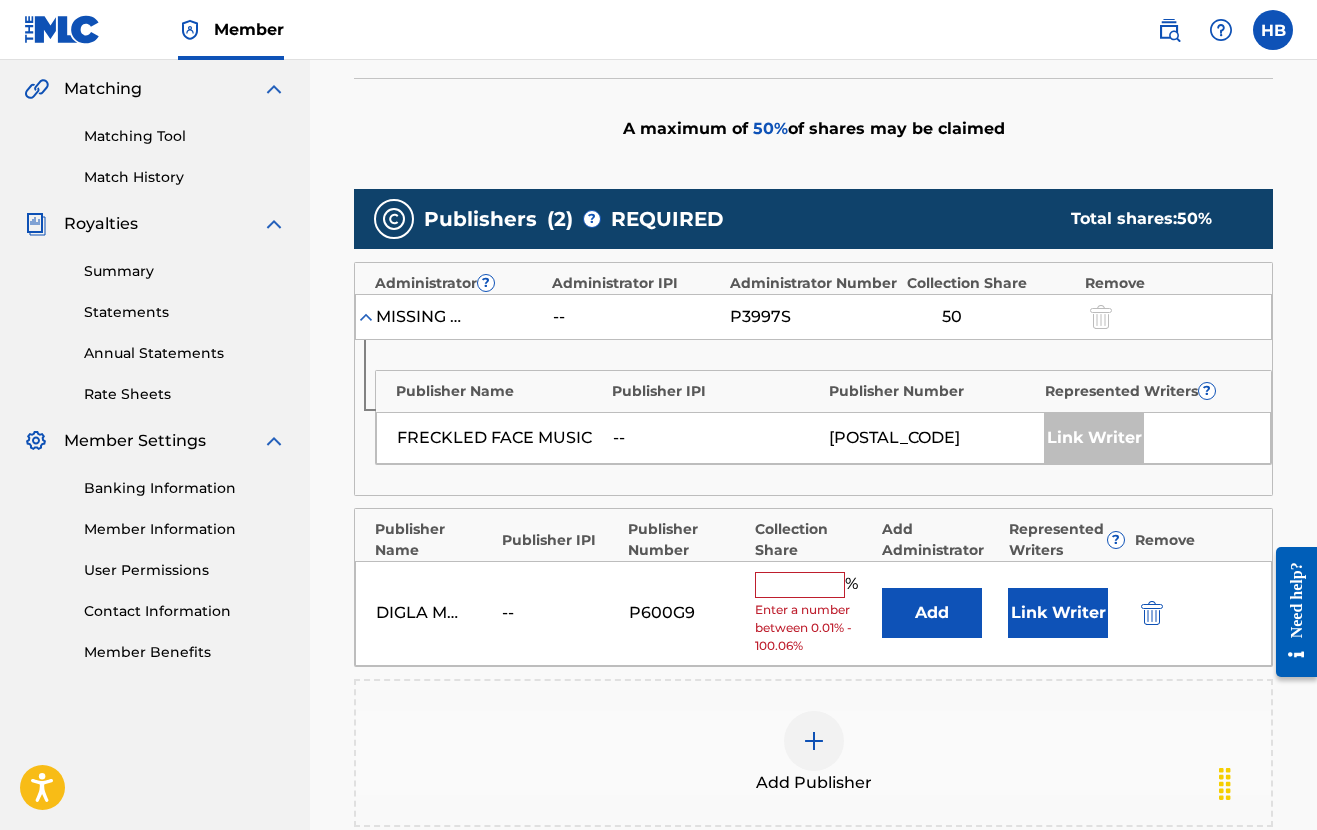 click at bounding box center [800, 585] 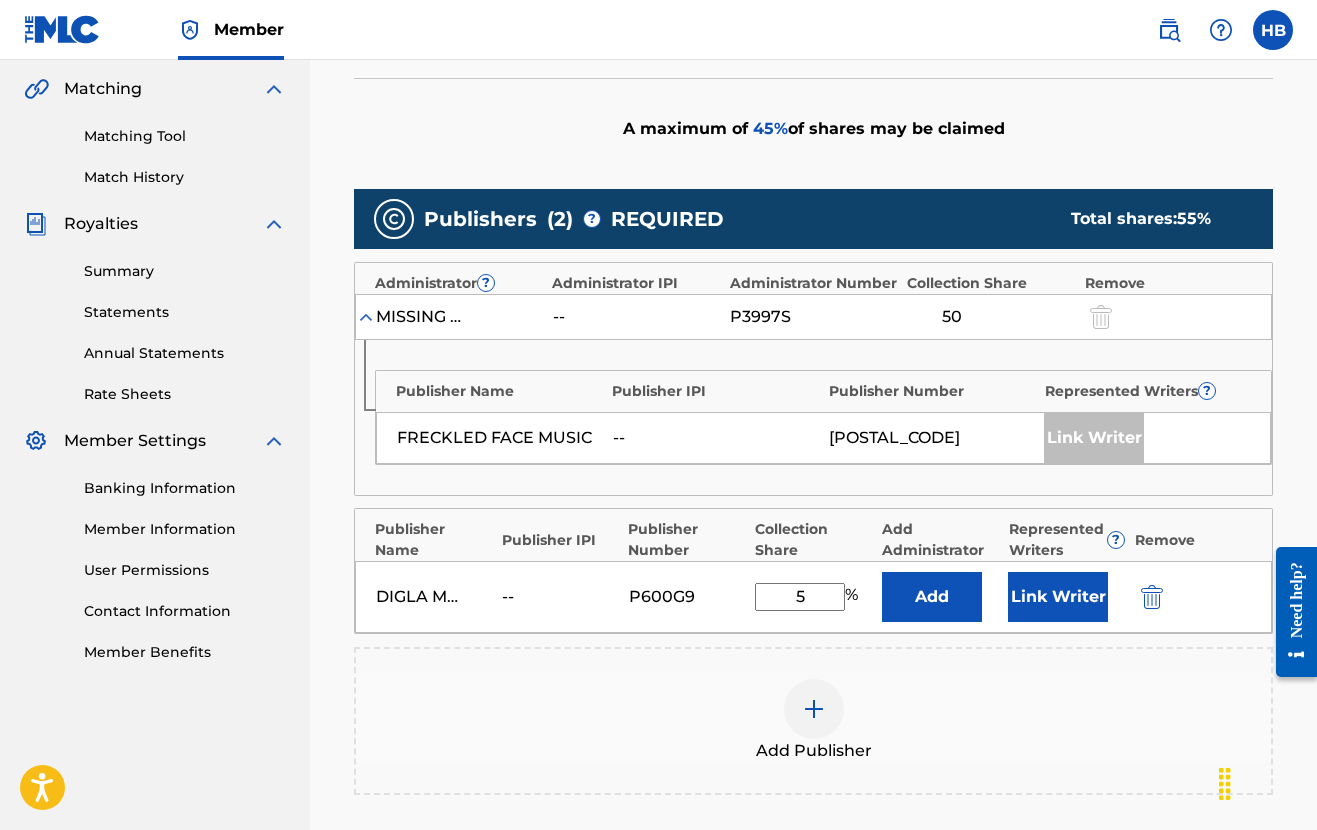 type on "50" 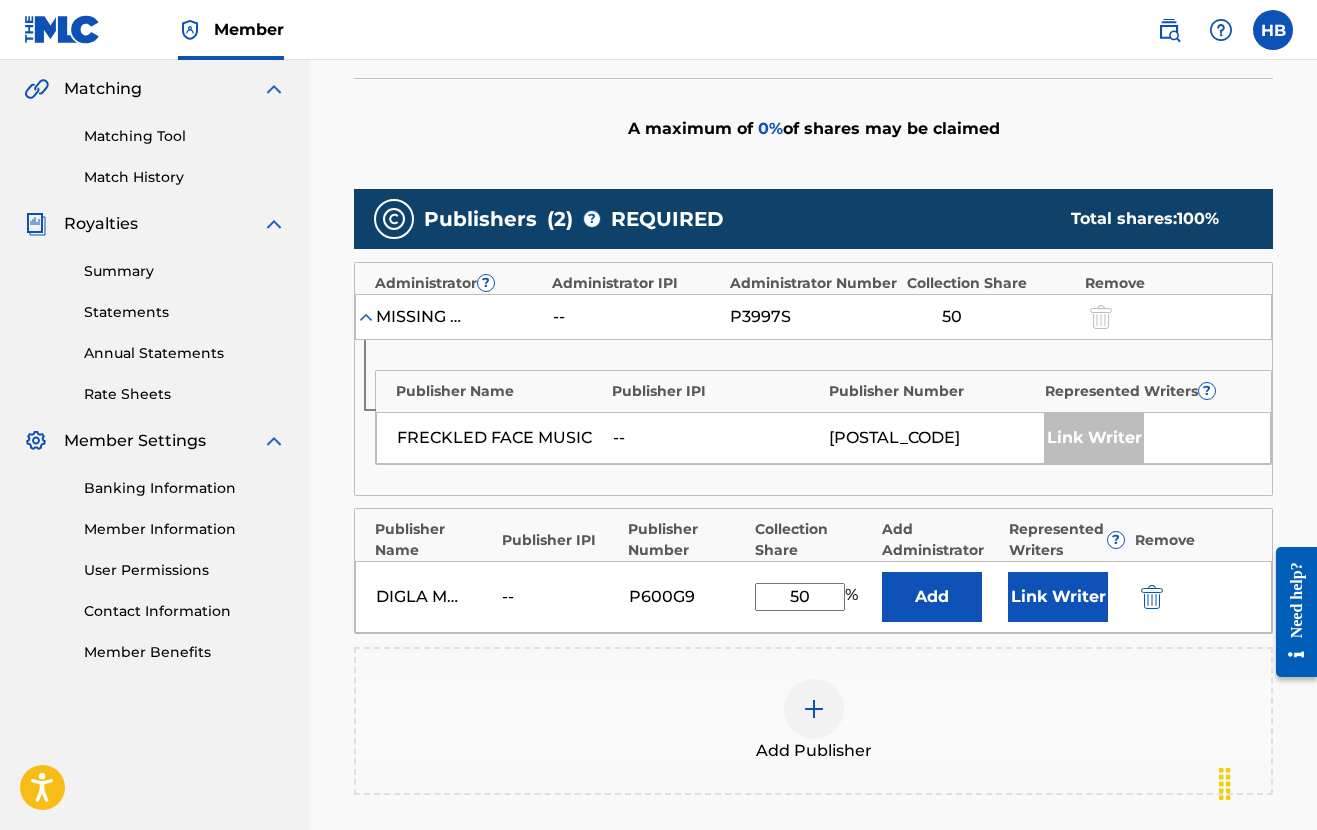 drag, startPoint x: 787, startPoint y: 596, endPoint x: 871, endPoint y: 599, distance: 84.05355 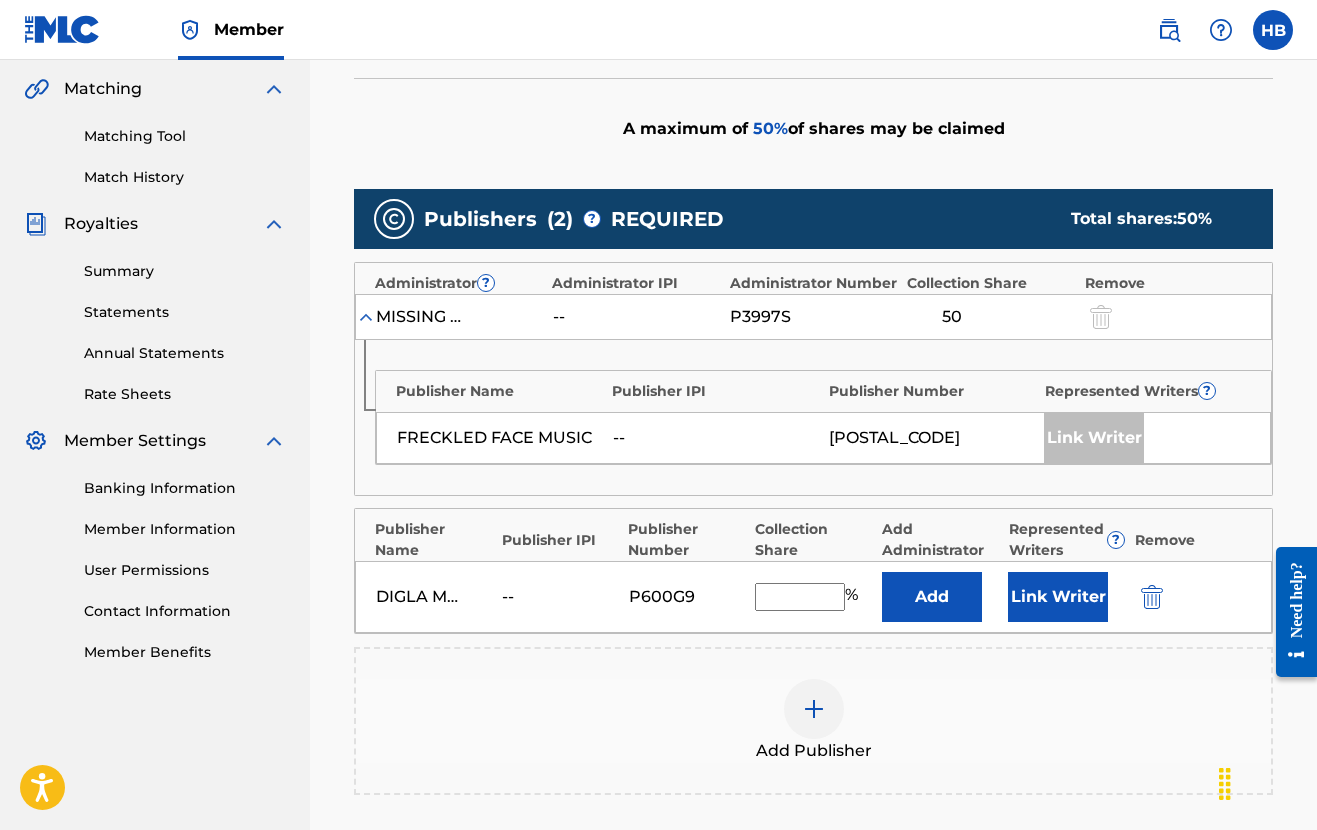 click on "publishers ( 2 ) ? required total shares:  50 % administrator ? administrator ipi administrator number collection share remove [COMPANY] -- [PUBLISHER_CODE] 50 publisher name publisher ipi publisher number represented writers ? [COMPANY] -- [PUBLISHER_CODE] link writer publisher name publisher ipi publisher number collection share add administrator represented writers ? remove [COMPANY]" at bounding box center [813, 492] 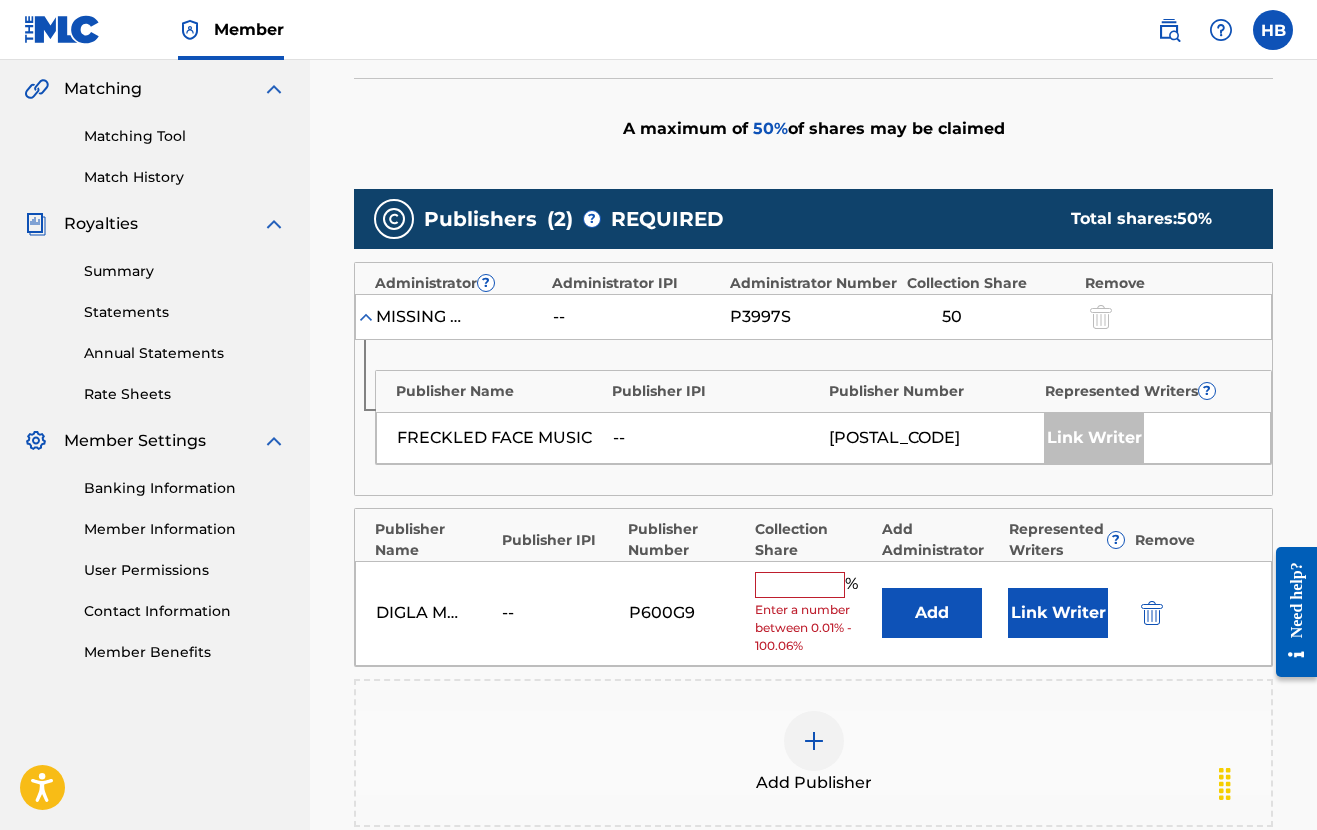 click at bounding box center (800, 585) 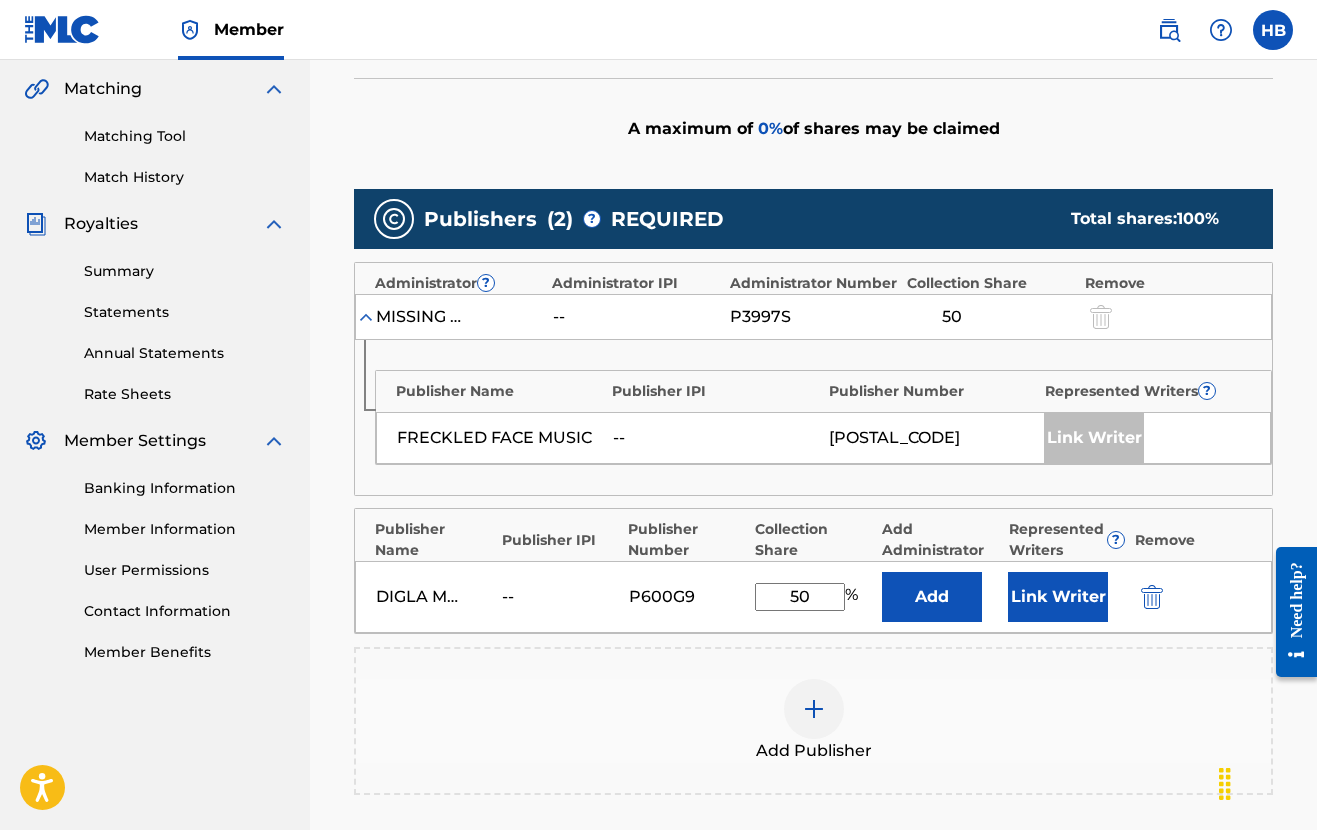scroll, scrollTop: 454, scrollLeft: 0, axis: vertical 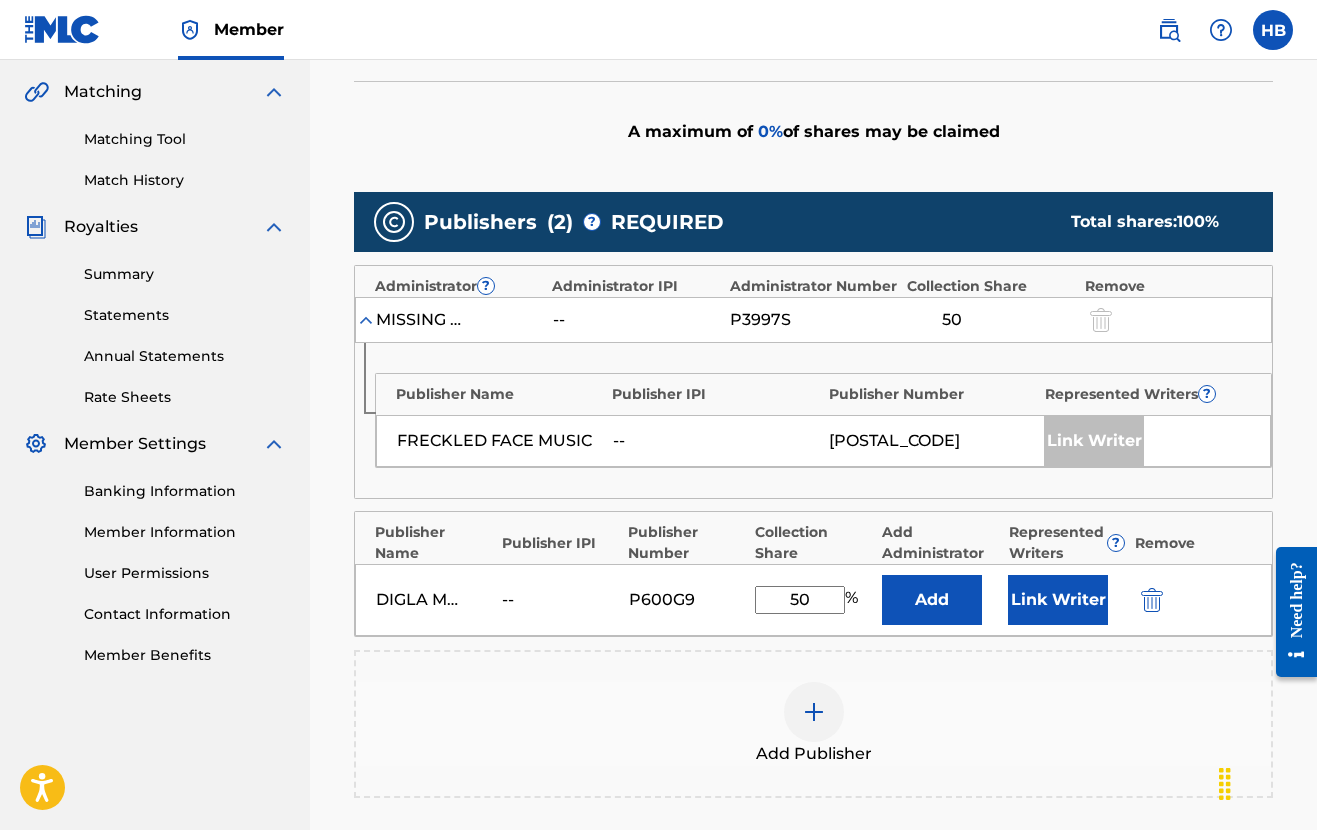 type on "50" 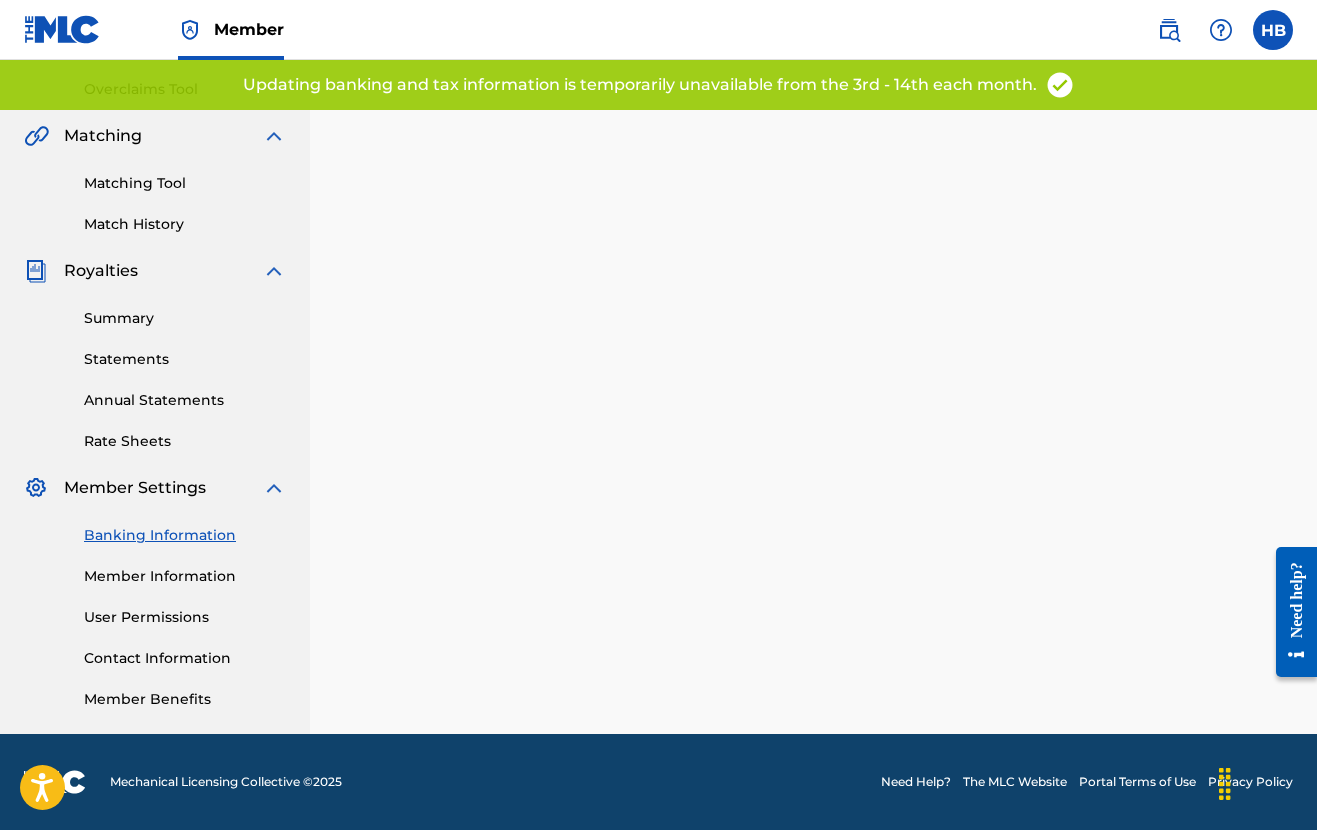 scroll, scrollTop: 0, scrollLeft: 0, axis: both 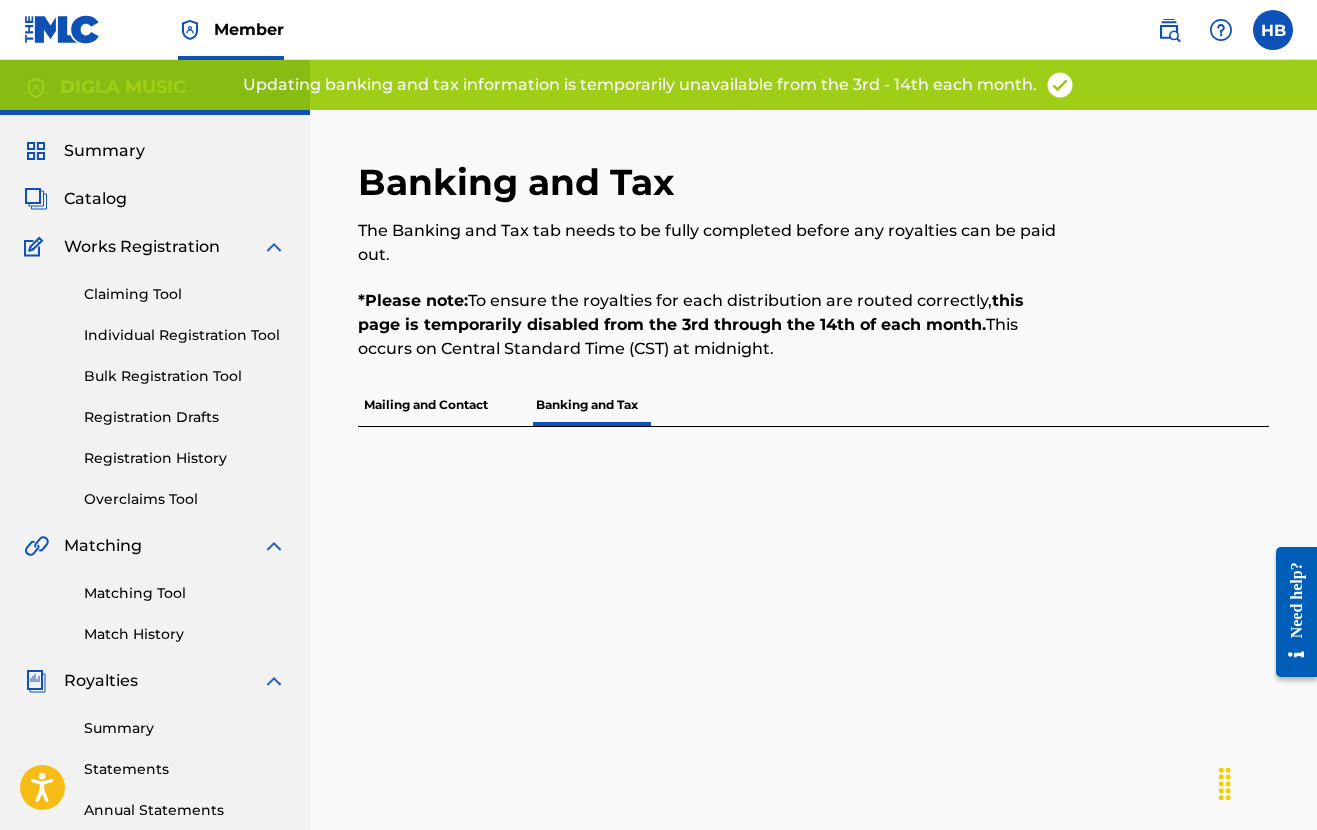 click on "Mailing and Contact" at bounding box center [426, 405] 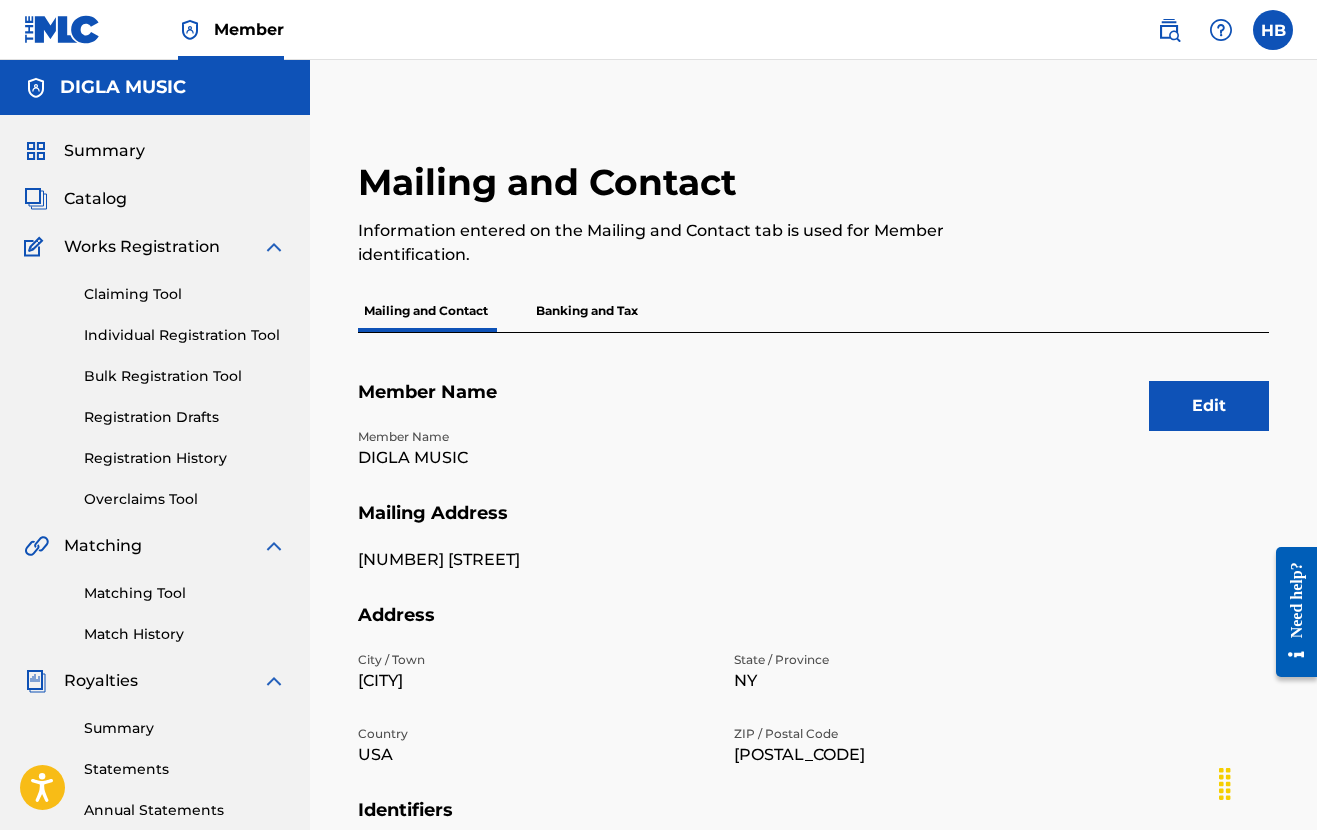 scroll, scrollTop: 0, scrollLeft: 0, axis: both 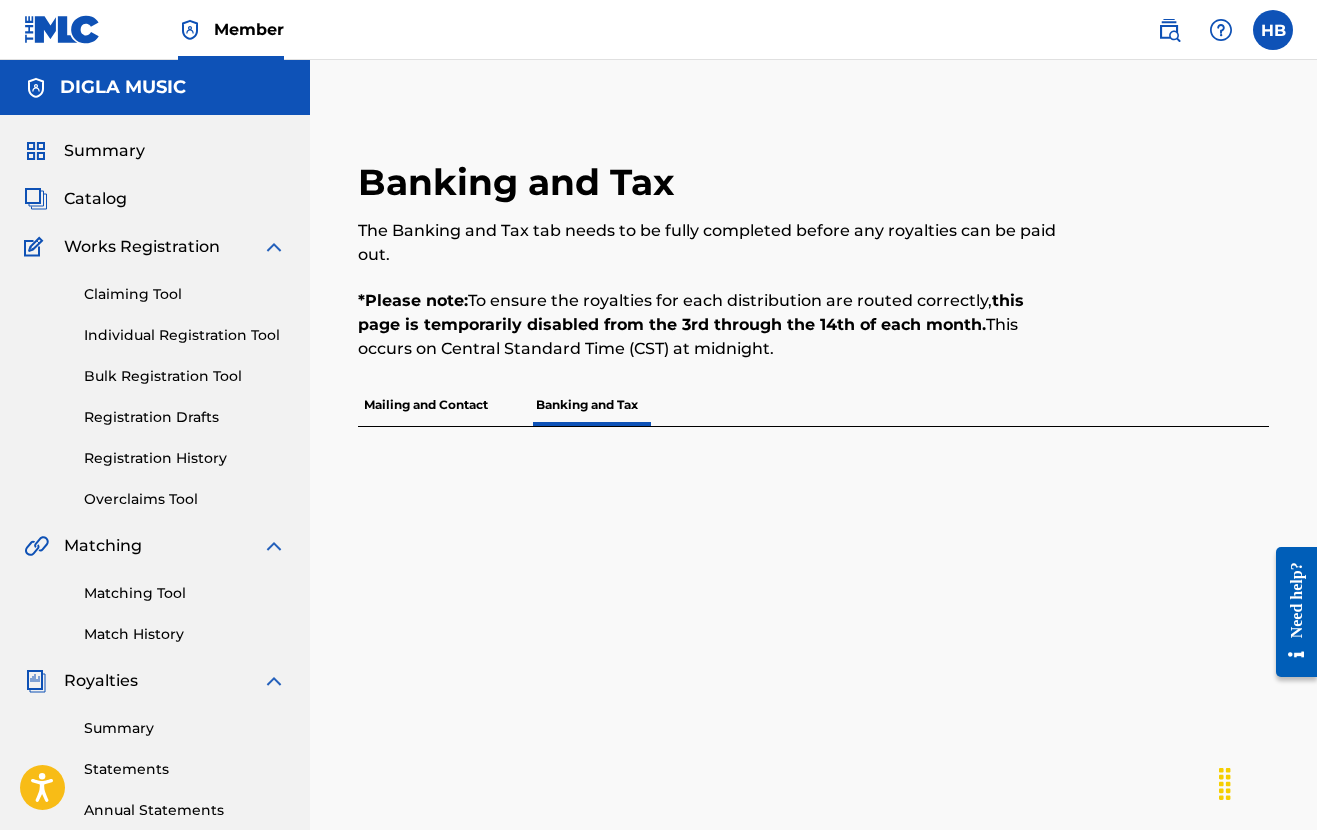 click on "Registration History" at bounding box center [185, 458] 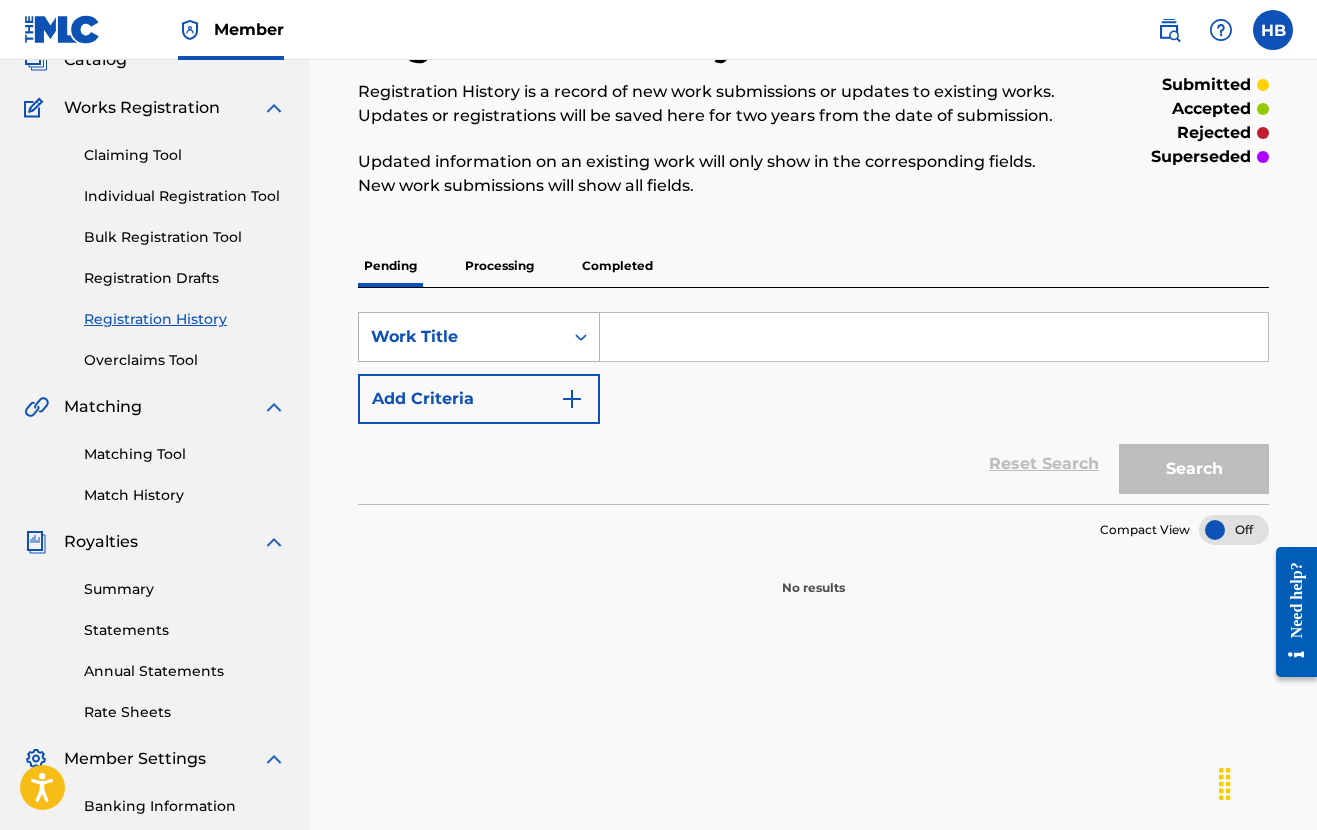 scroll, scrollTop: 173, scrollLeft: 0, axis: vertical 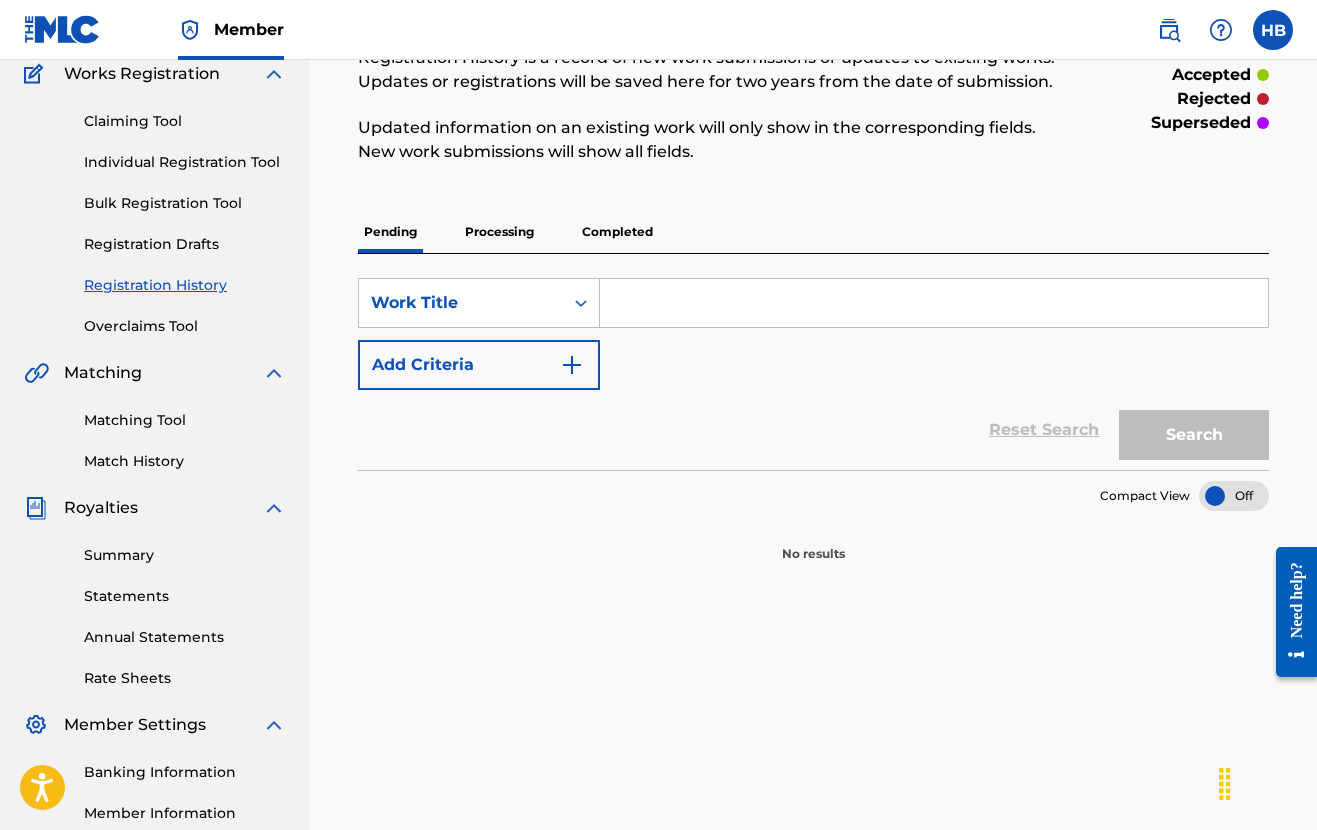 click on "Completed" at bounding box center [617, 232] 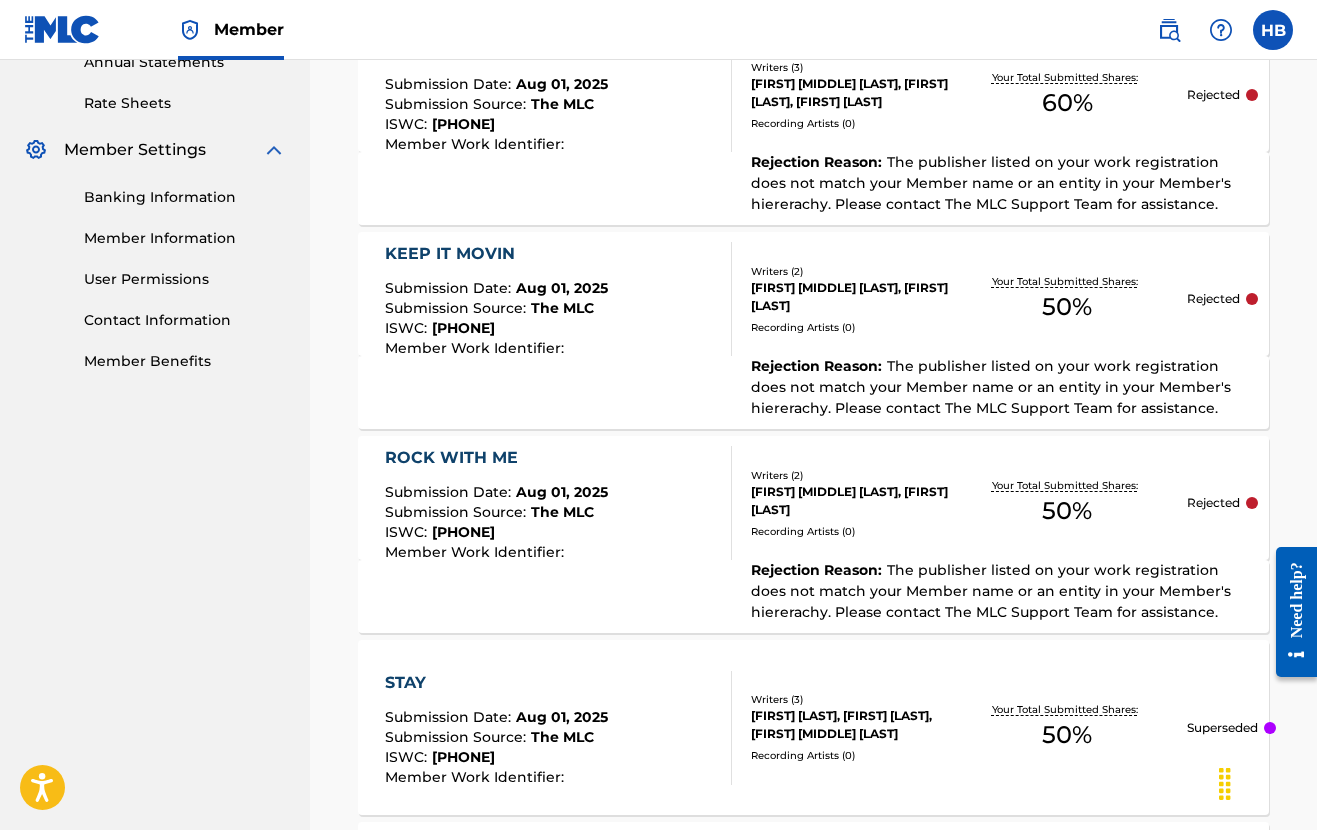 scroll, scrollTop: 768, scrollLeft: 0, axis: vertical 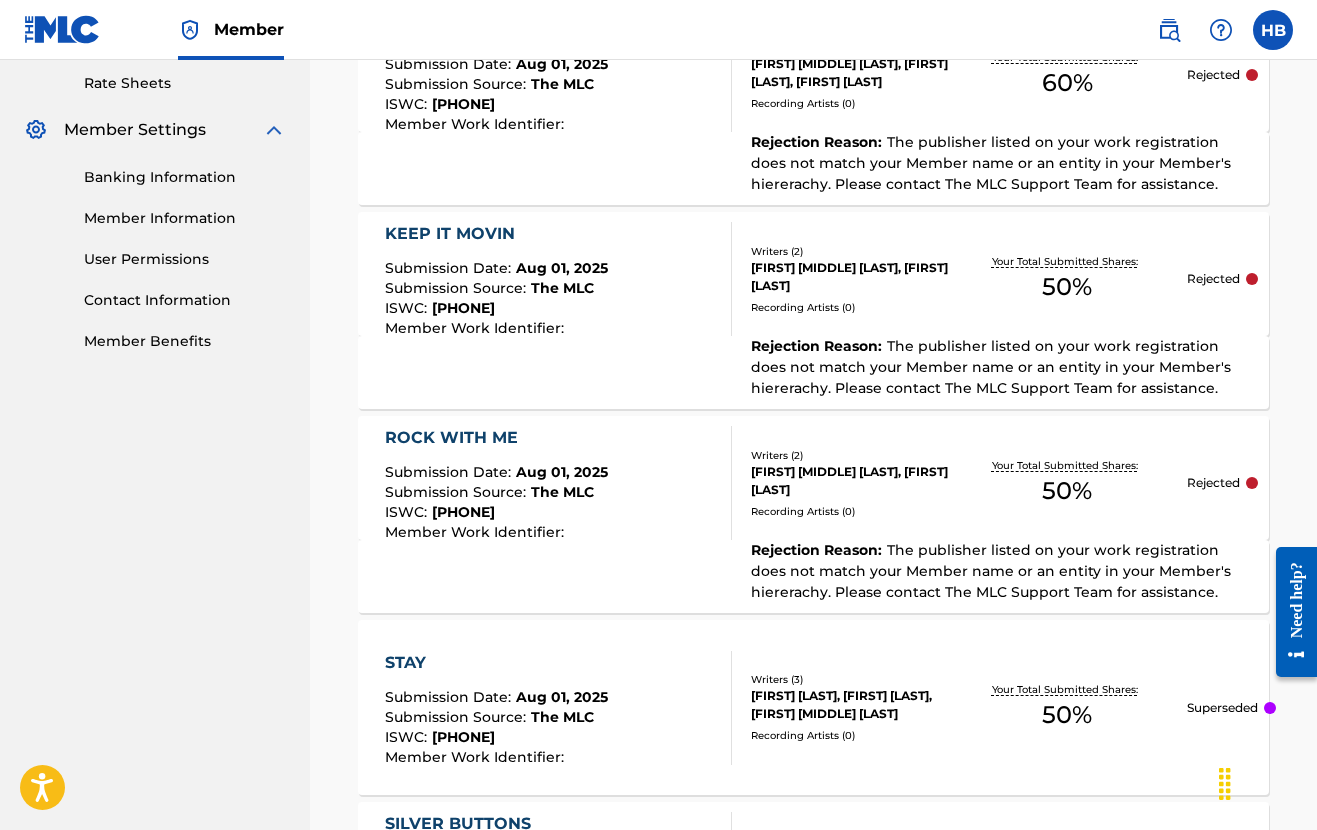 click on "The publisher listed on your work registration does not match your Member name or an entity in your Member's hiererachy. Please contact The MLC Support Team for assistance." at bounding box center (991, 571) 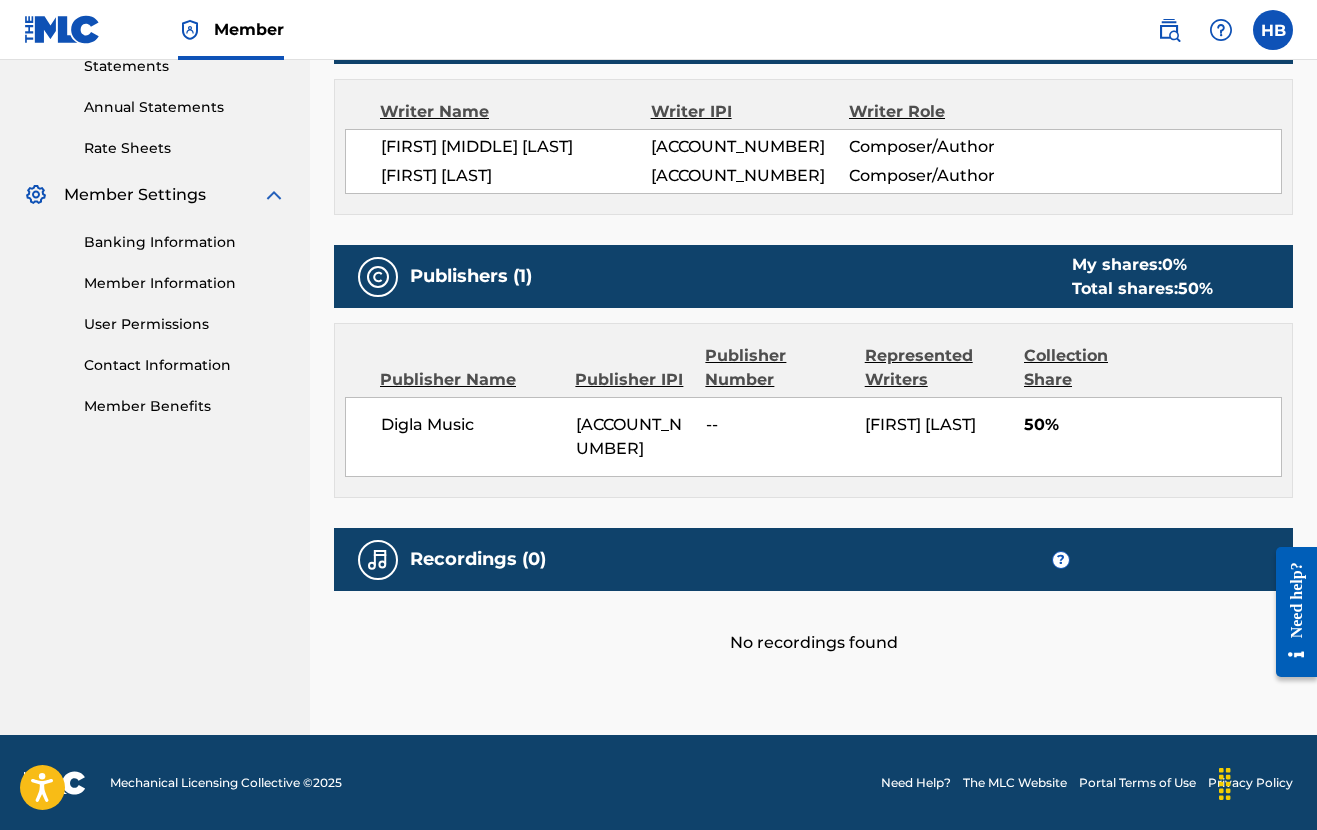 scroll, scrollTop: 702, scrollLeft: 0, axis: vertical 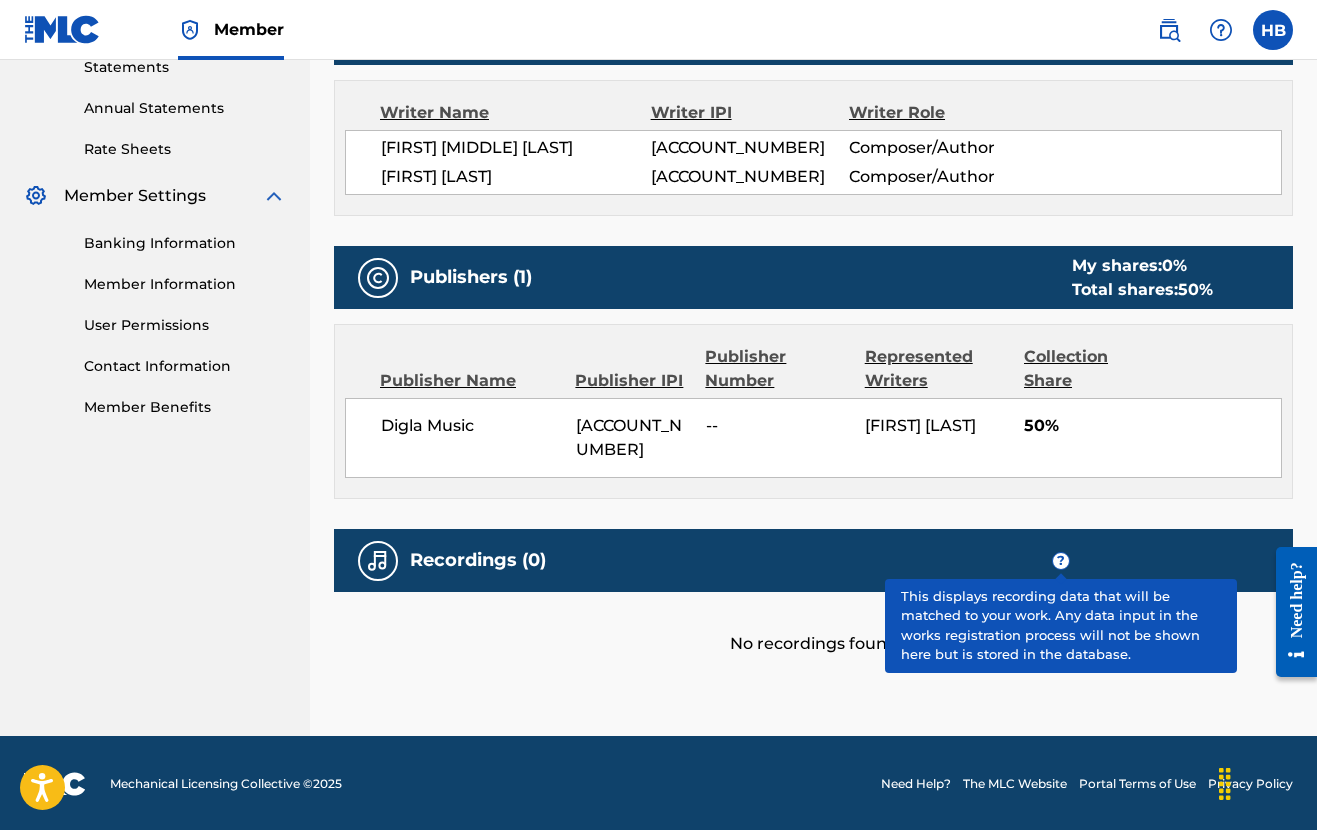 click on "?" at bounding box center [1061, 561] 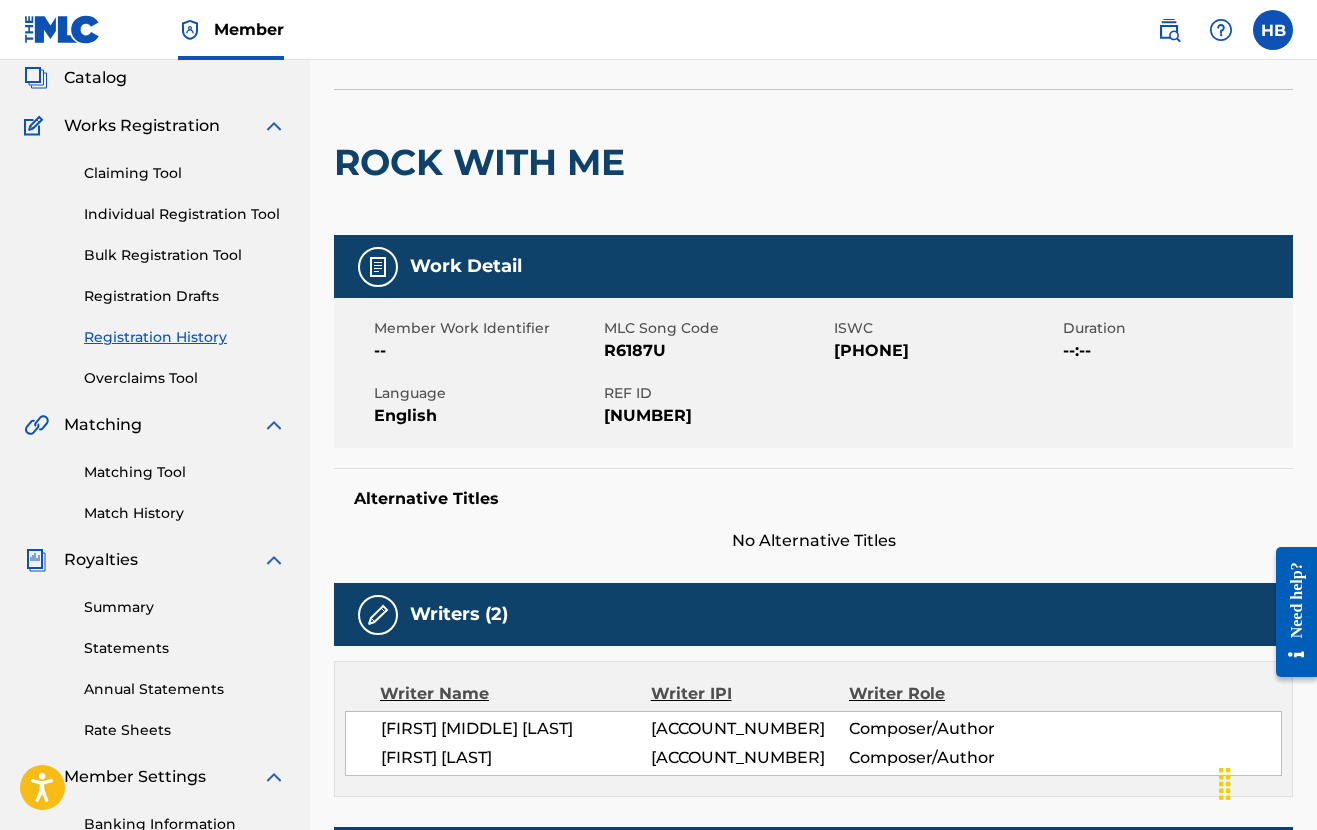 scroll, scrollTop: 116, scrollLeft: 0, axis: vertical 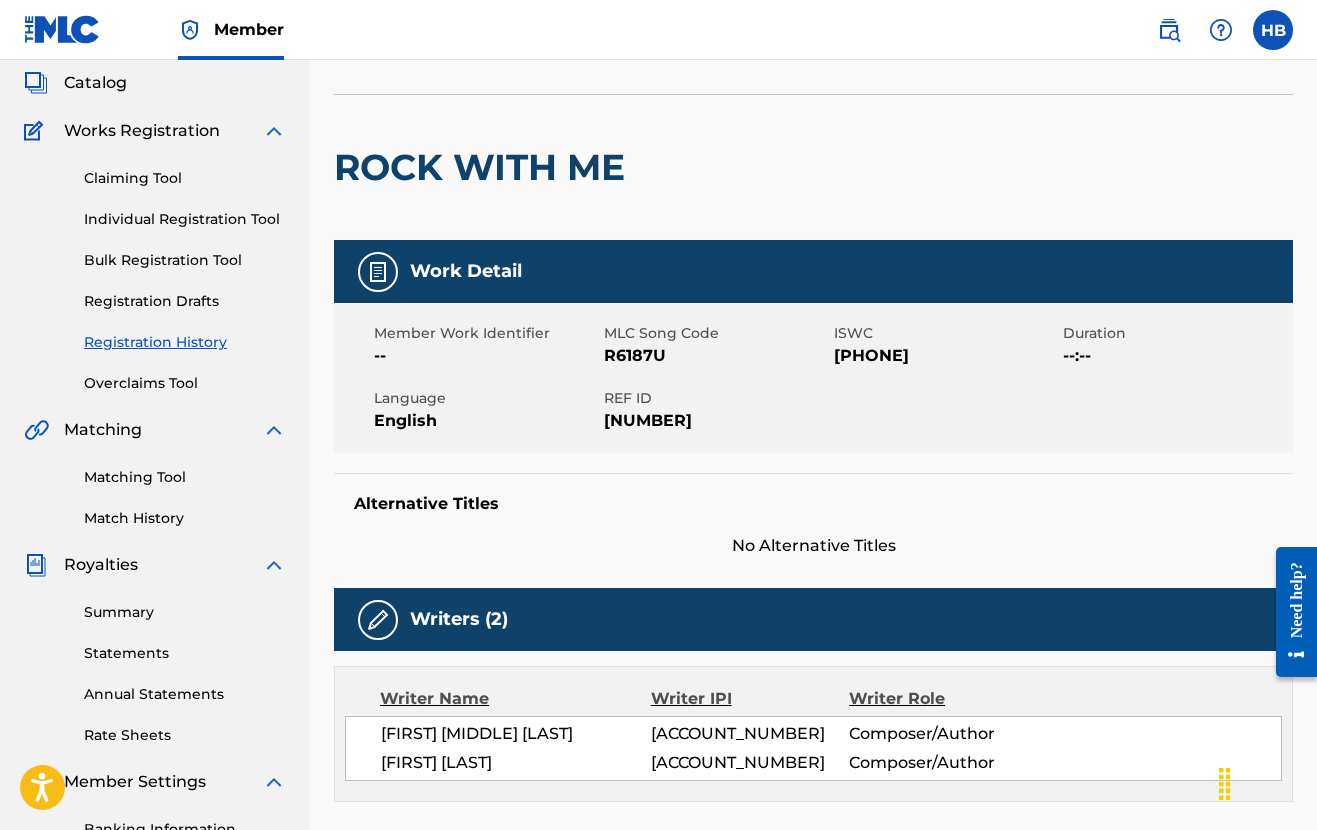 click on "Claiming Tool" at bounding box center [185, 178] 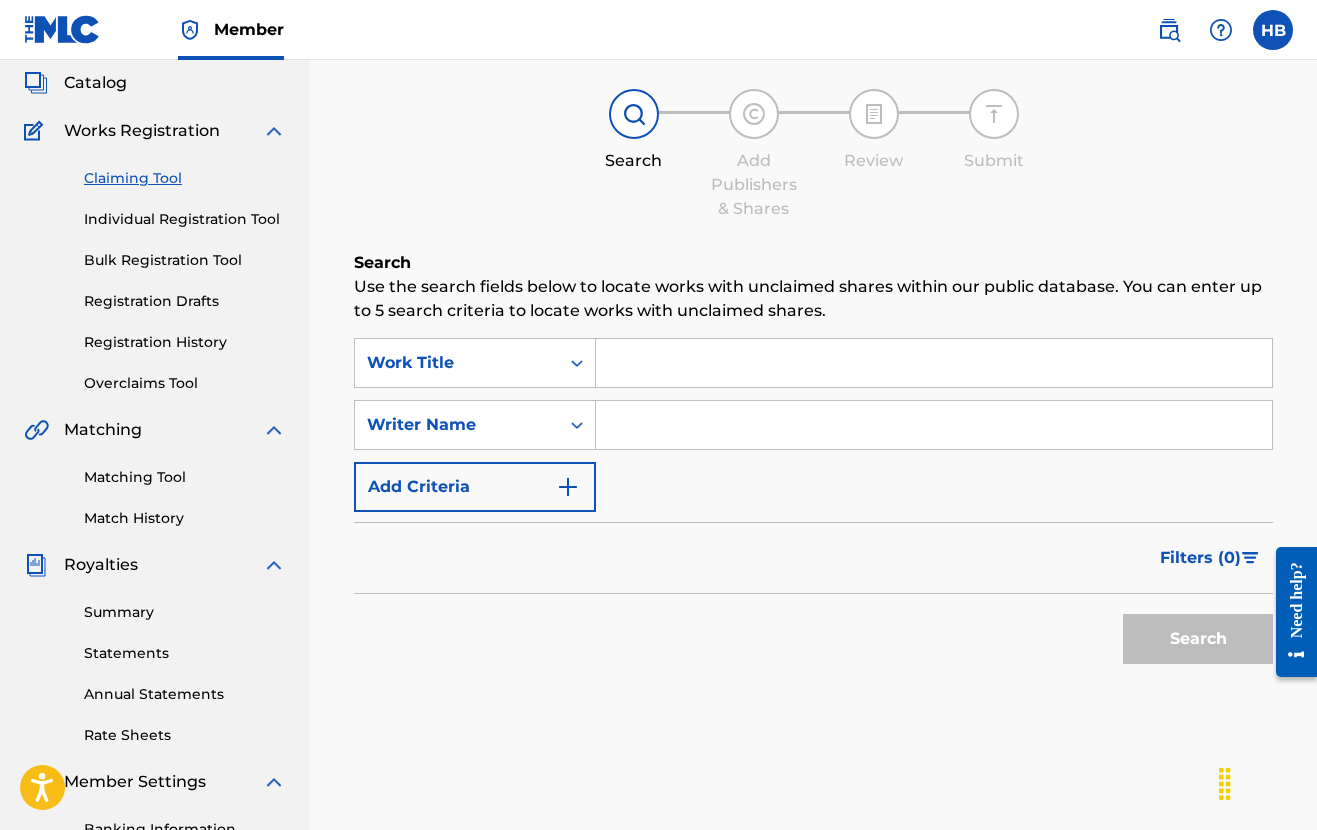 scroll, scrollTop: 0, scrollLeft: 0, axis: both 